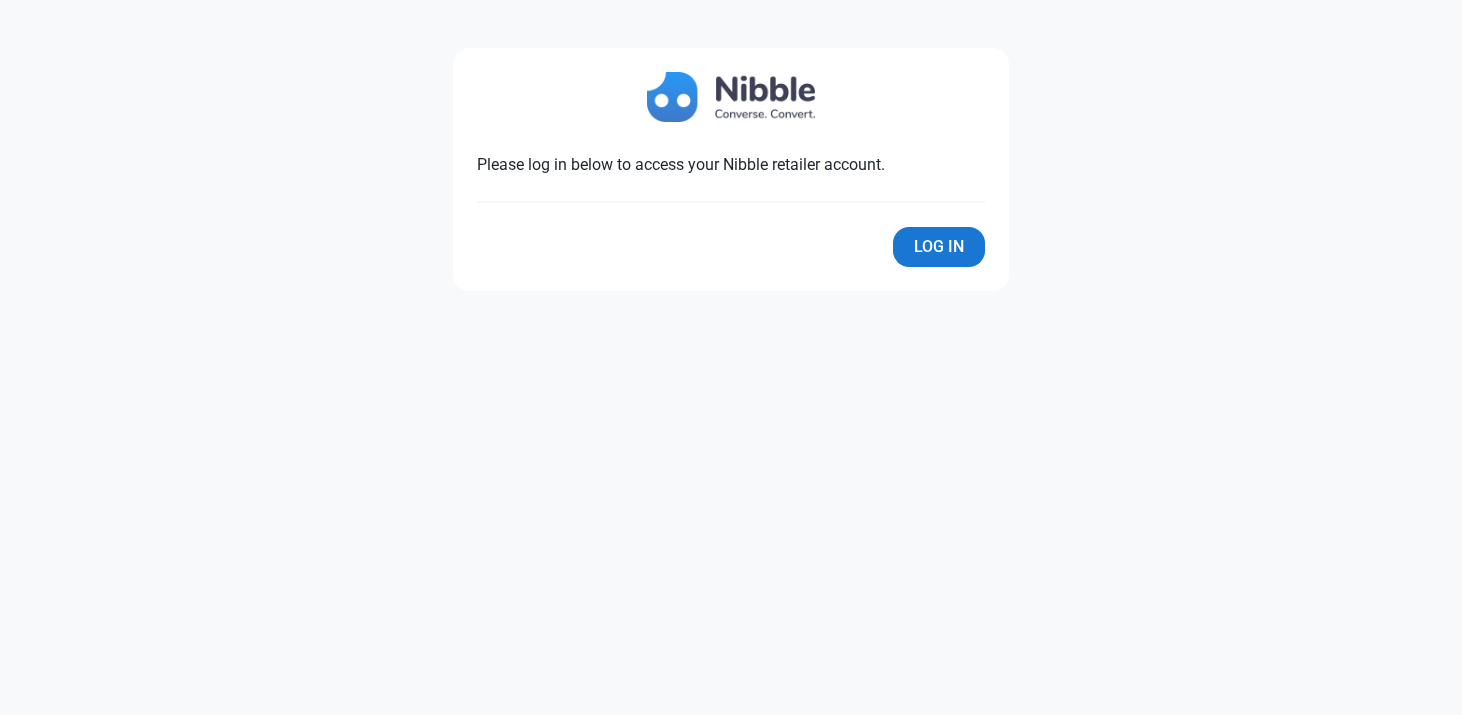 scroll, scrollTop: 0, scrollLeft: 0, axis: both 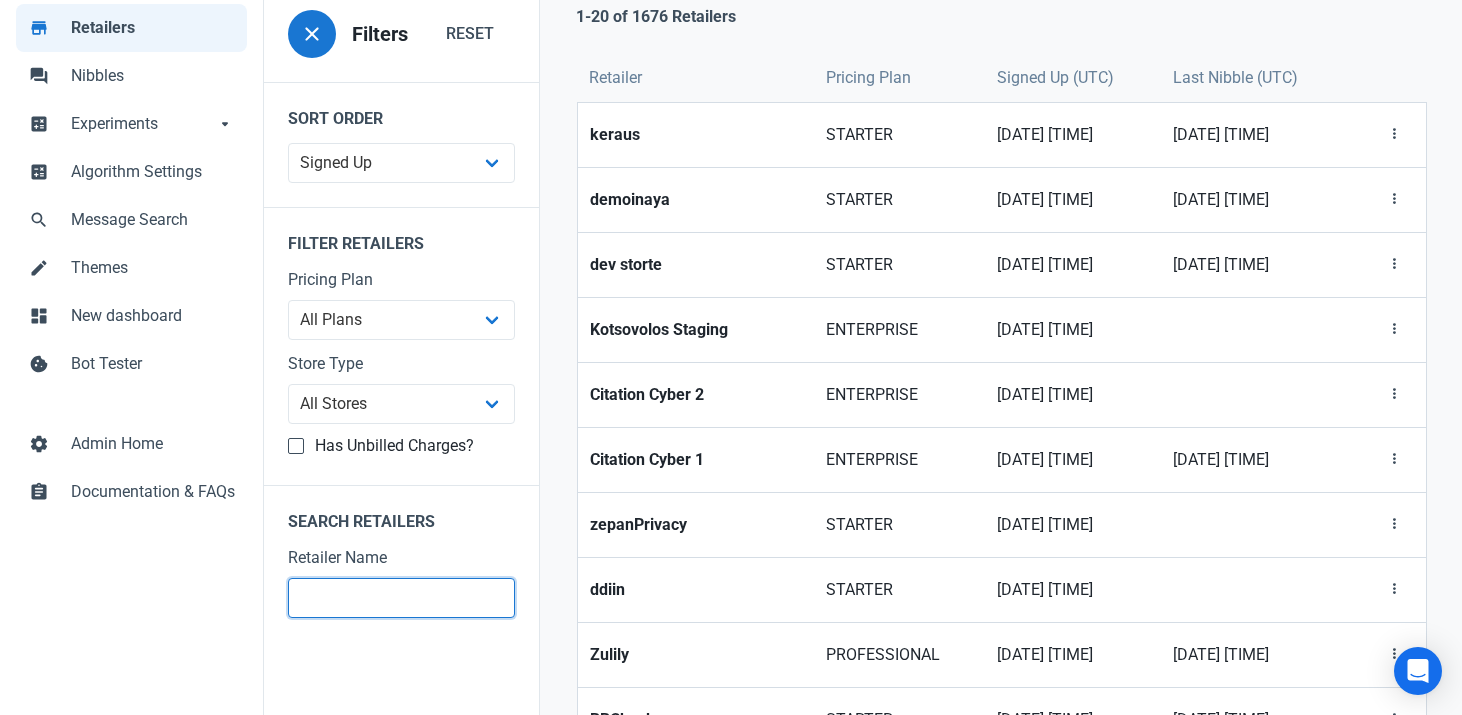 click at bounding box center [401, 598] 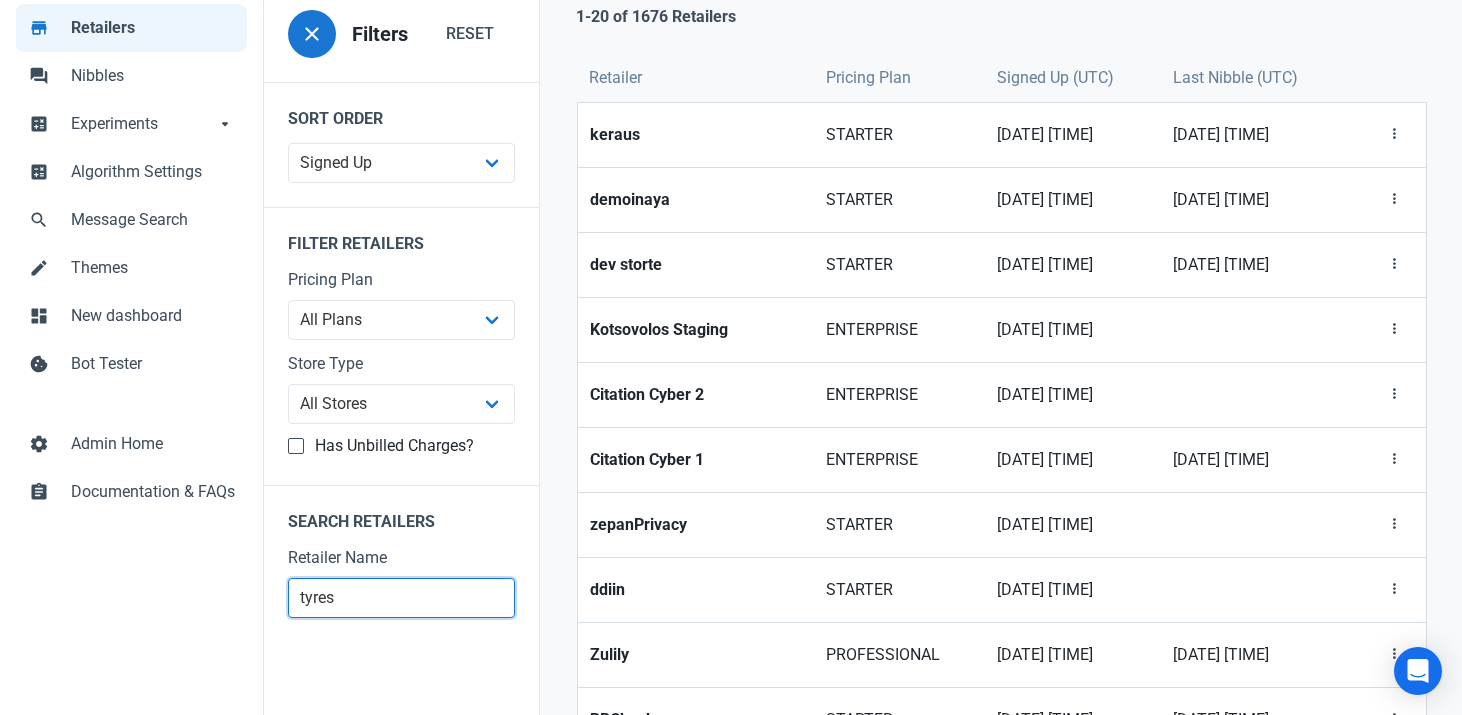 type on "tyres" 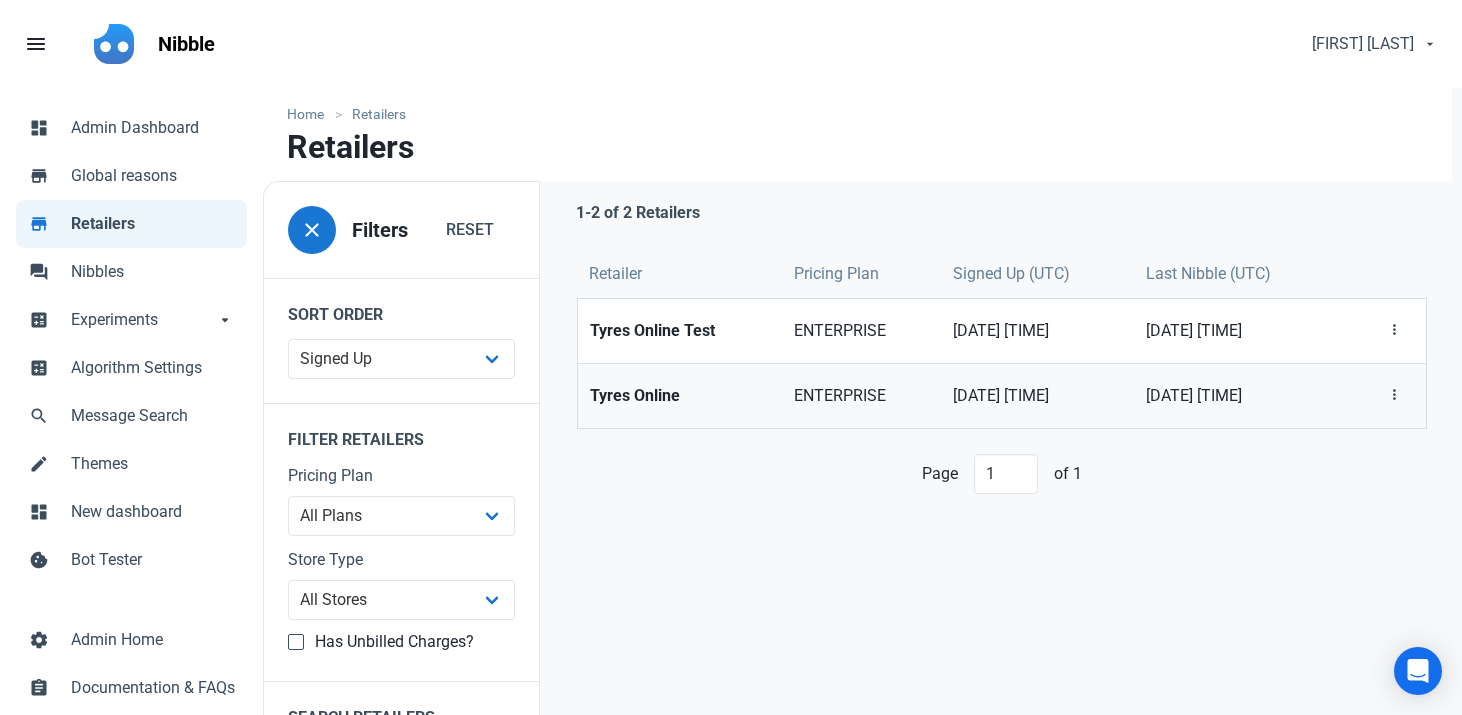click on "Tyres Online" at bounding box center (680, 396) 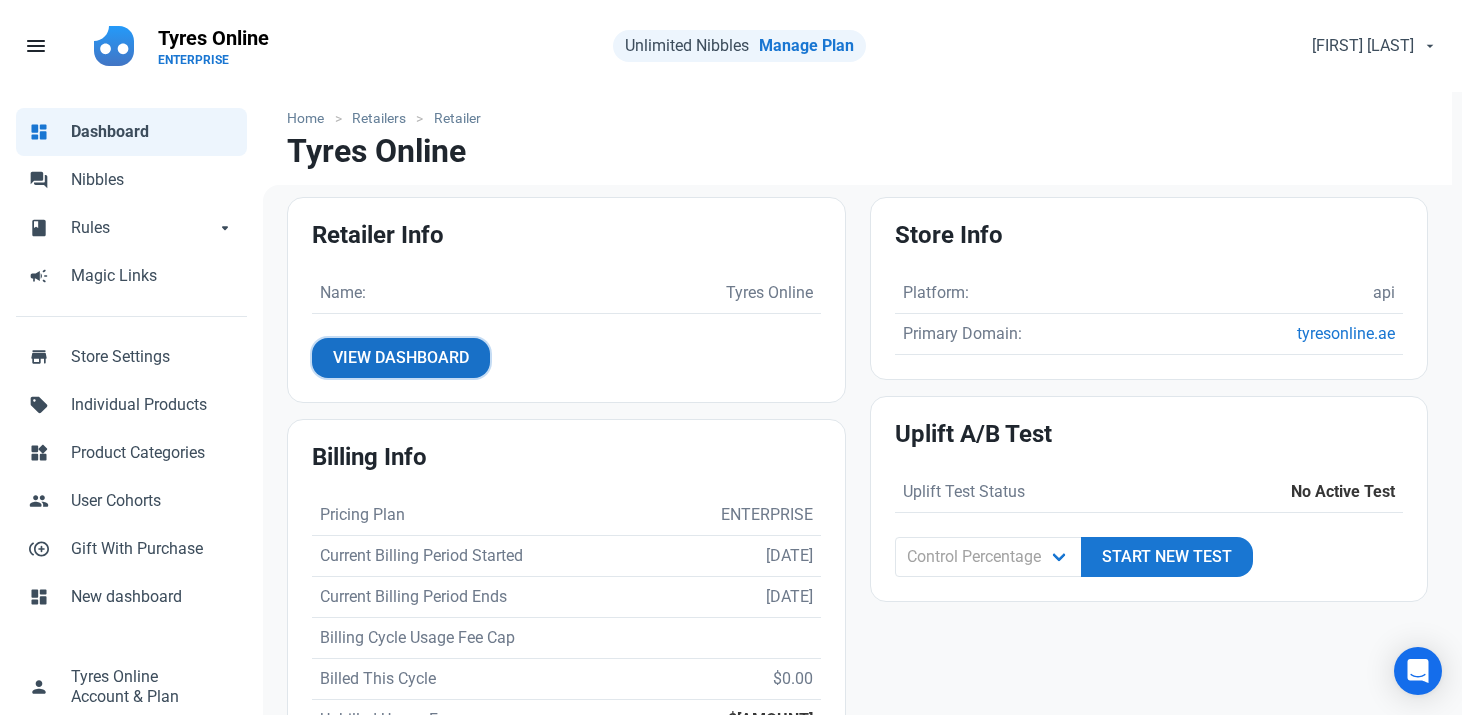 click on "View Dashboard" at bounding box center (401, 358) 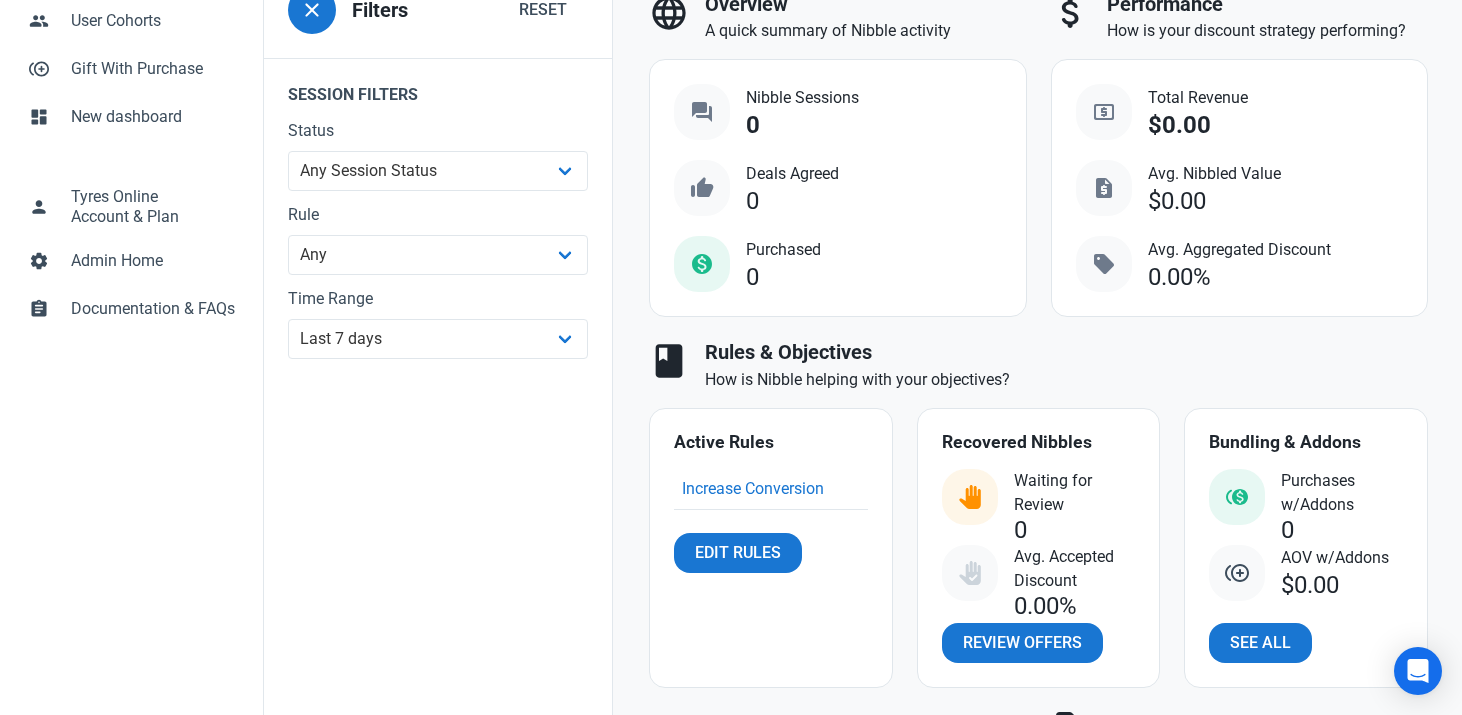 scroll, scrollTop: 562, scrollLeft: 0, axis: vertical 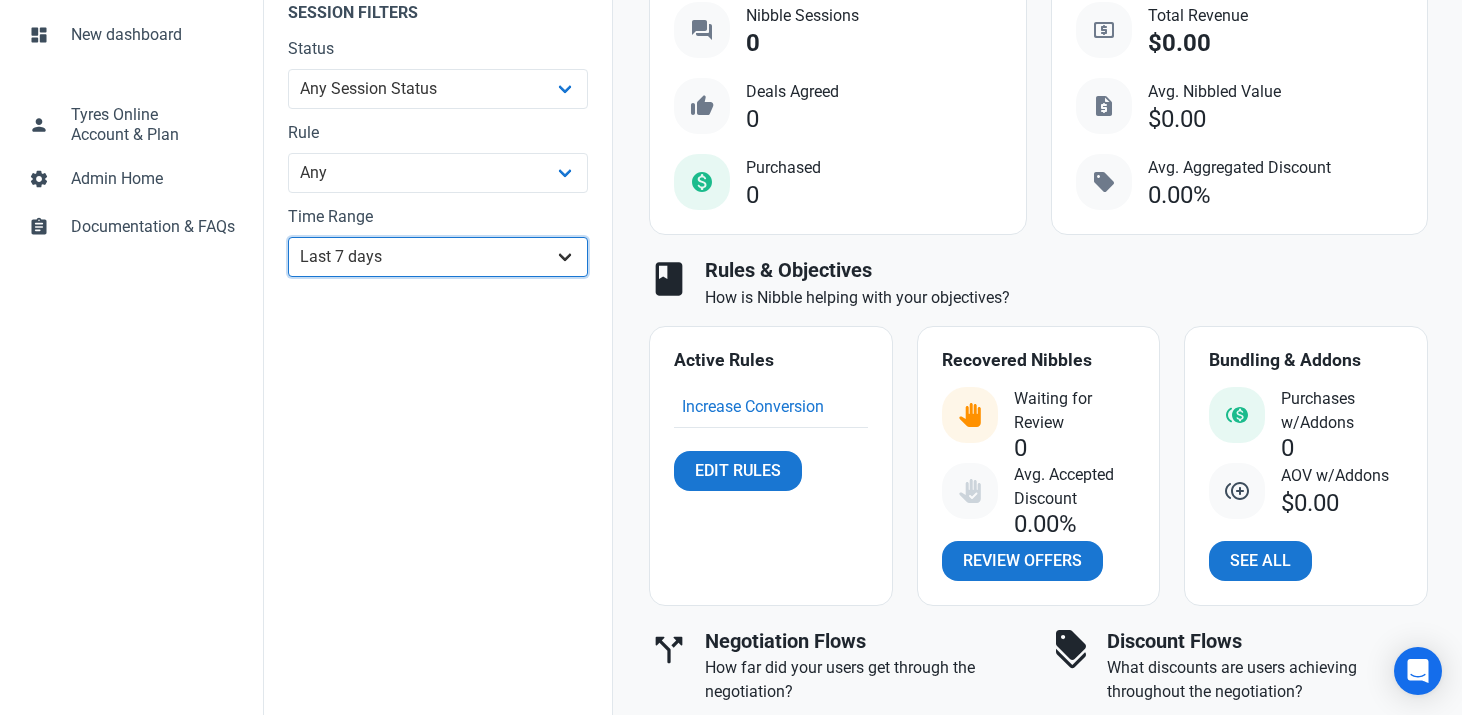 click on "All Time   Last day   Last 7 days   Last 30 days   Last 90 days   Last 180 days   Last 365 days   Custom" at bounding box center (438, 257) 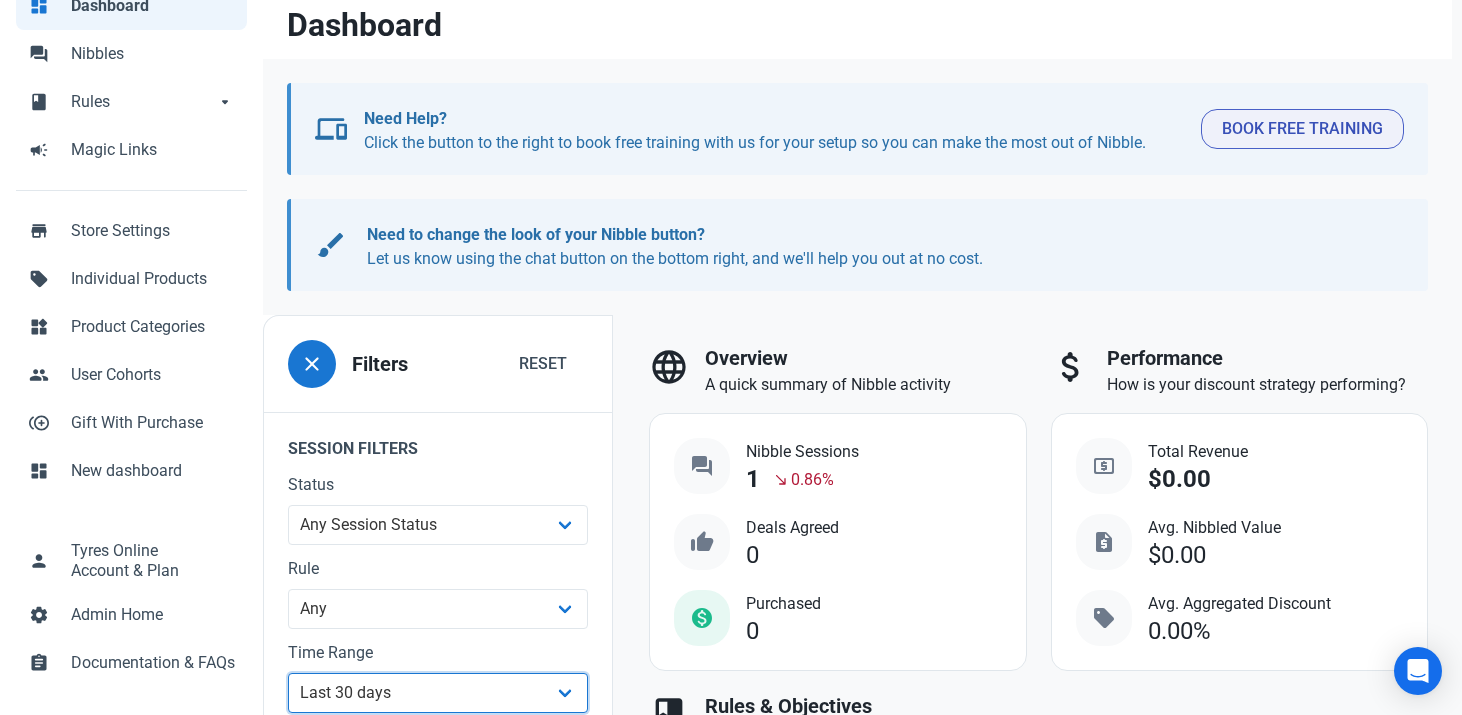 scroll, scrollTop: 136, scrollLeft: 0, axis: vertical 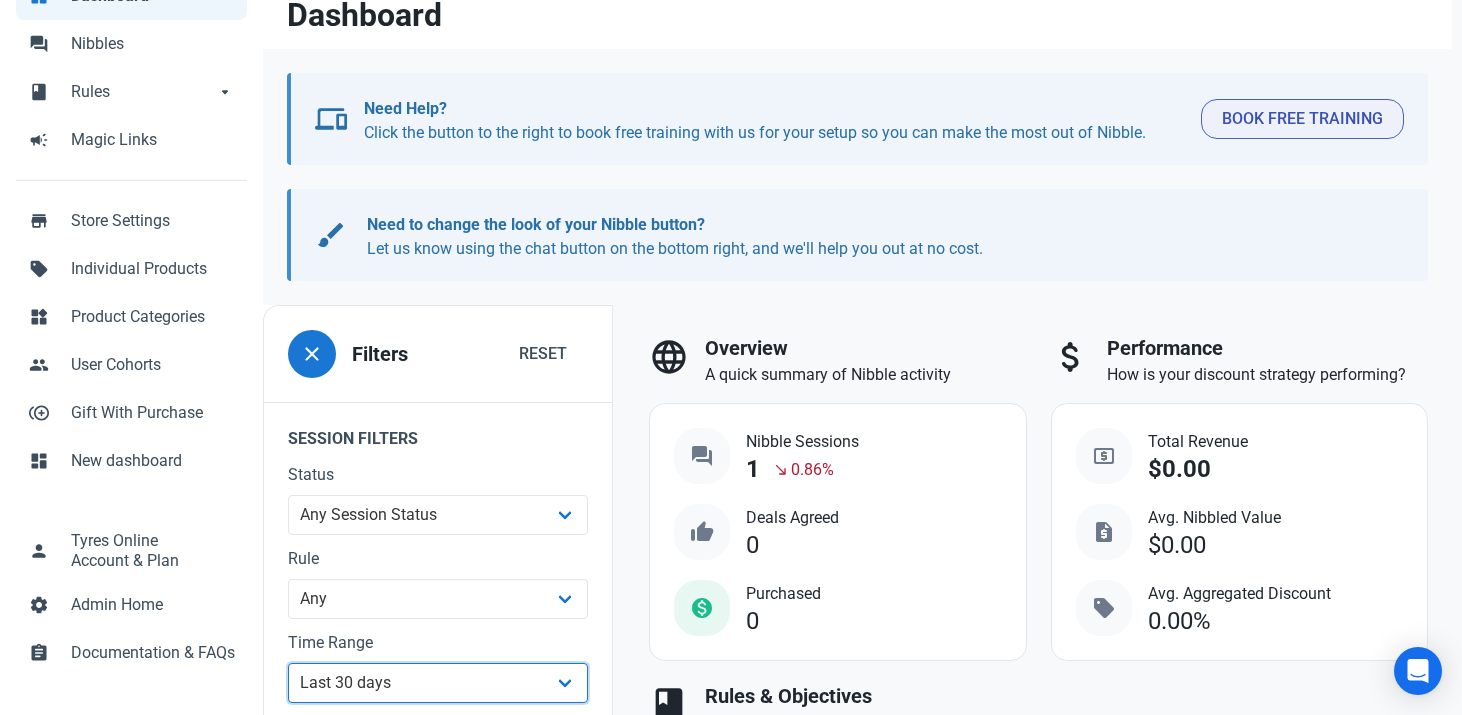 select on "7d" 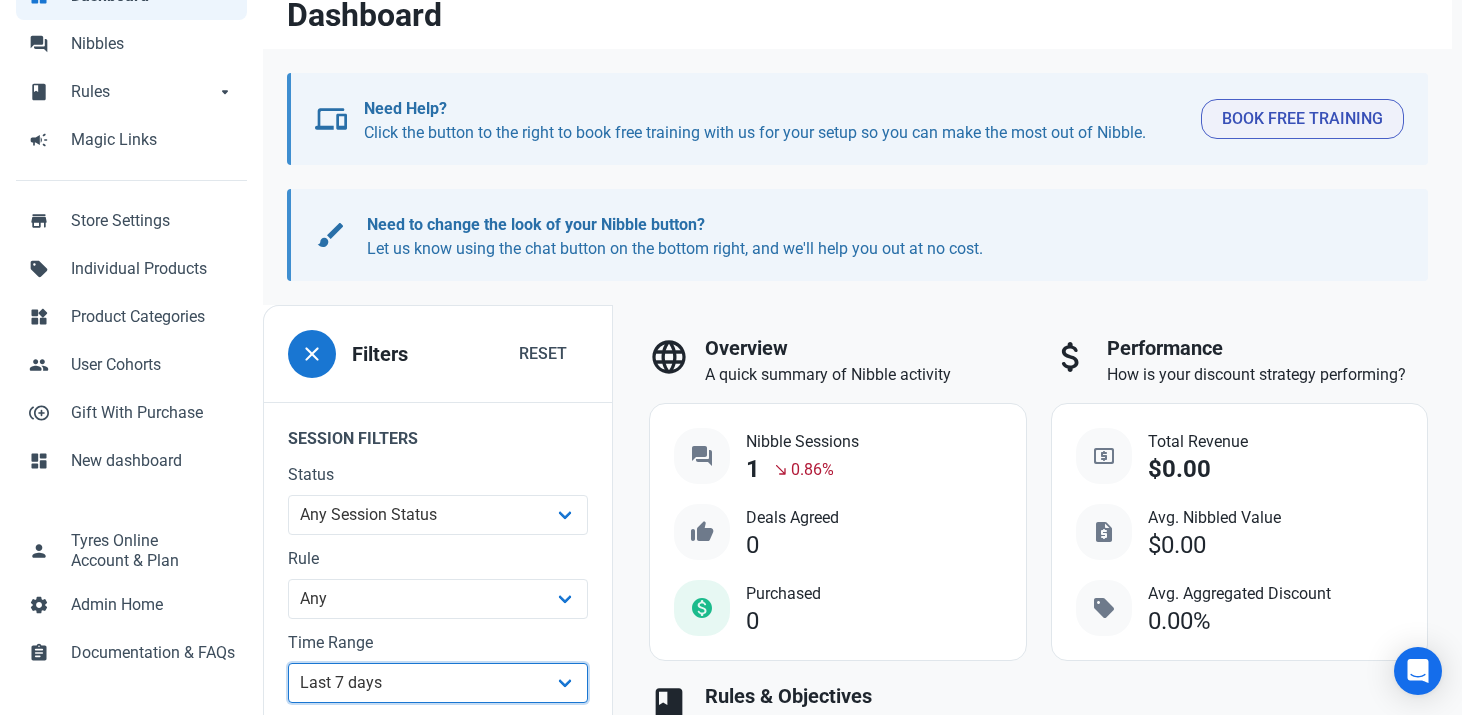 scroll, scrollTop: 521, scrollLeft: 0, axis: vertical 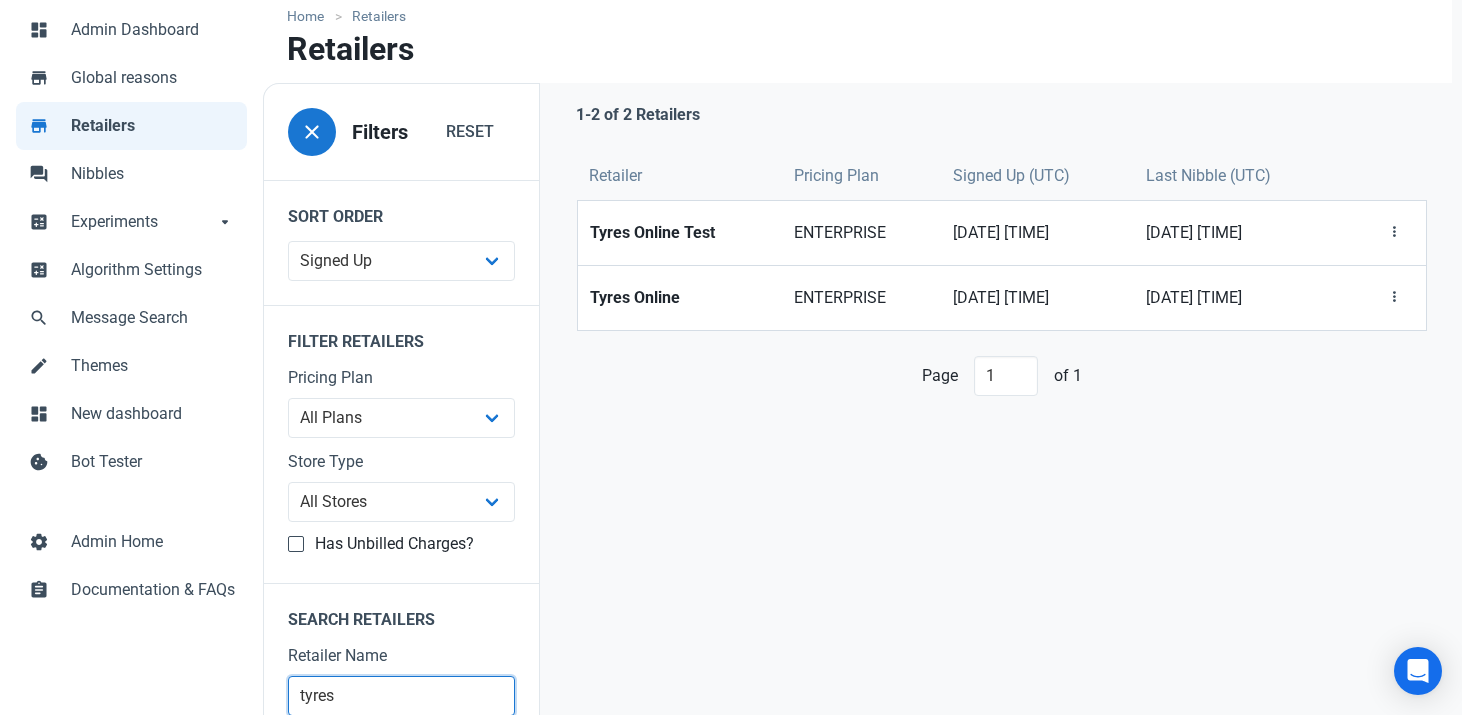 click on "tyres" at bounding box center (401, 696) 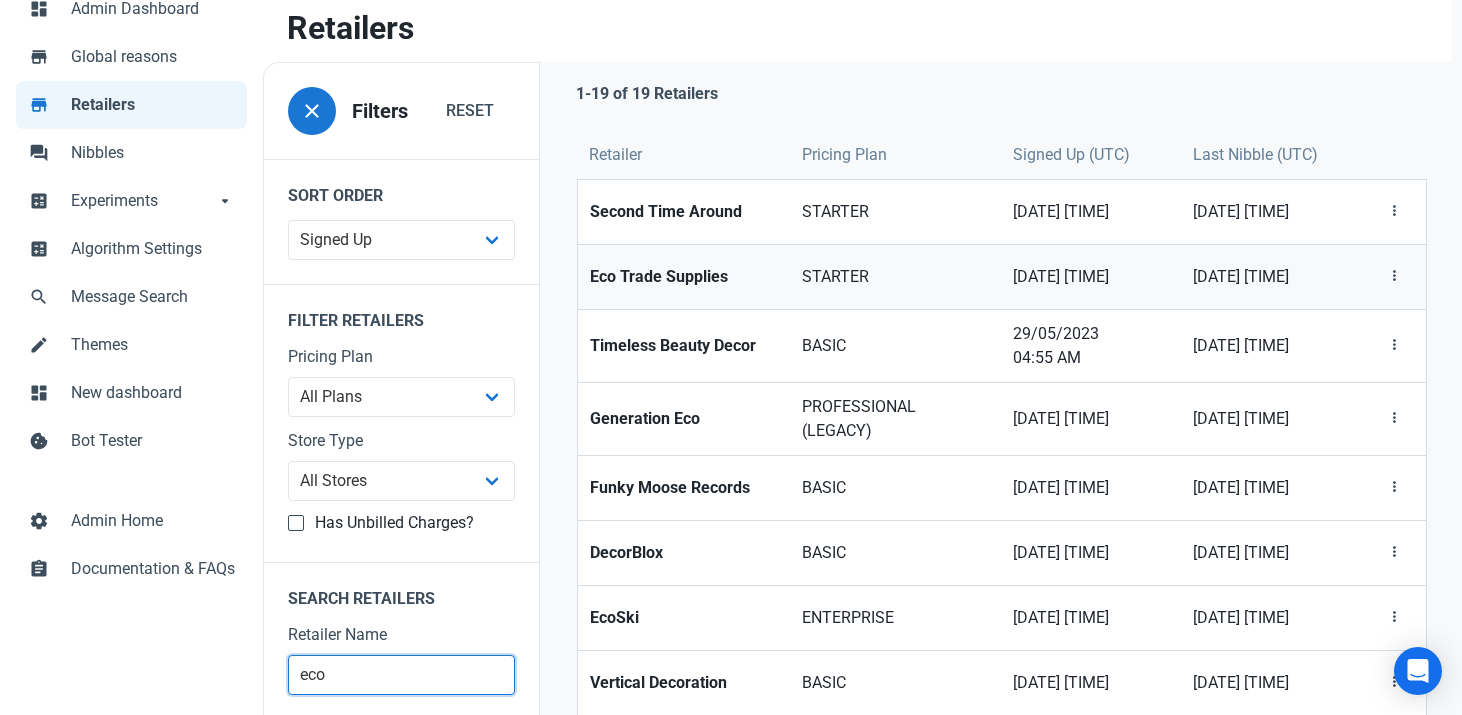 scroll, scrollTop: 160, scrollLeft: 0, axis: vertical 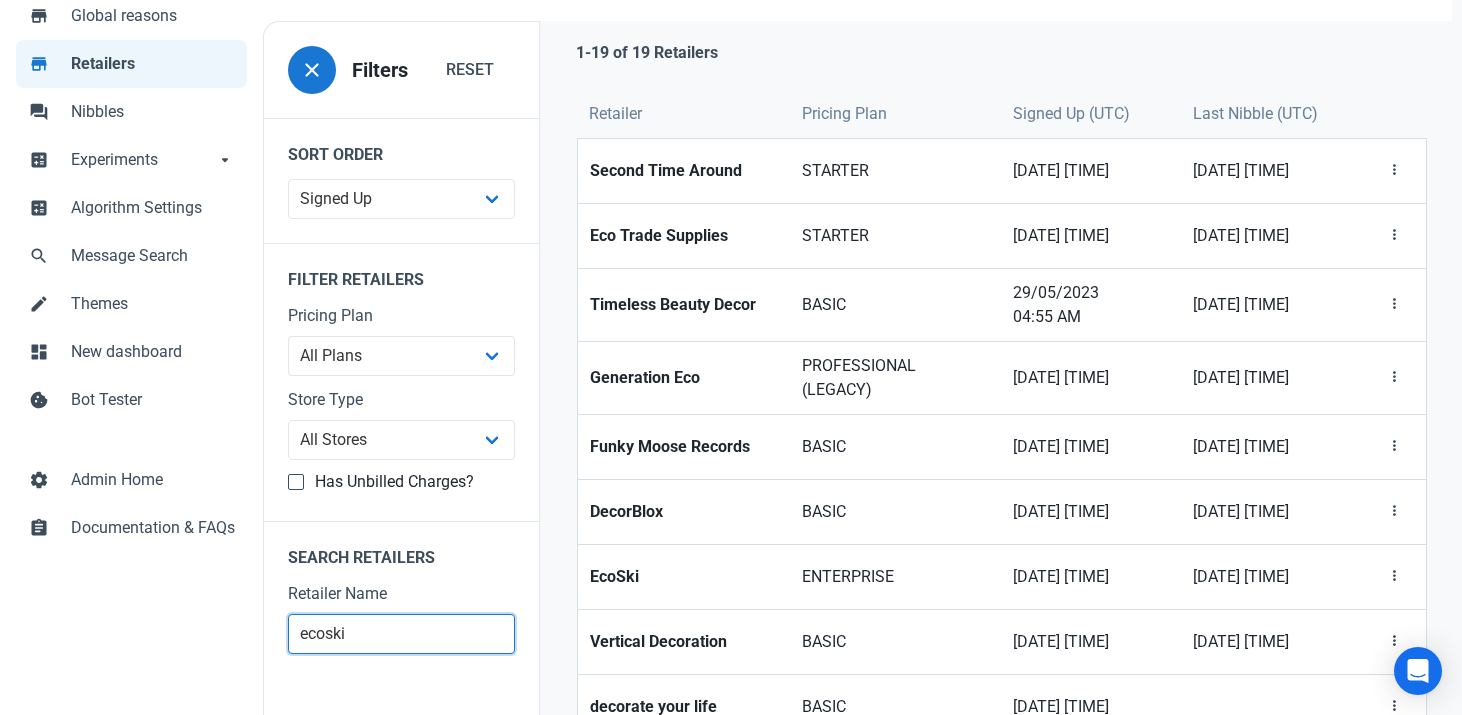 type on "ecoski" 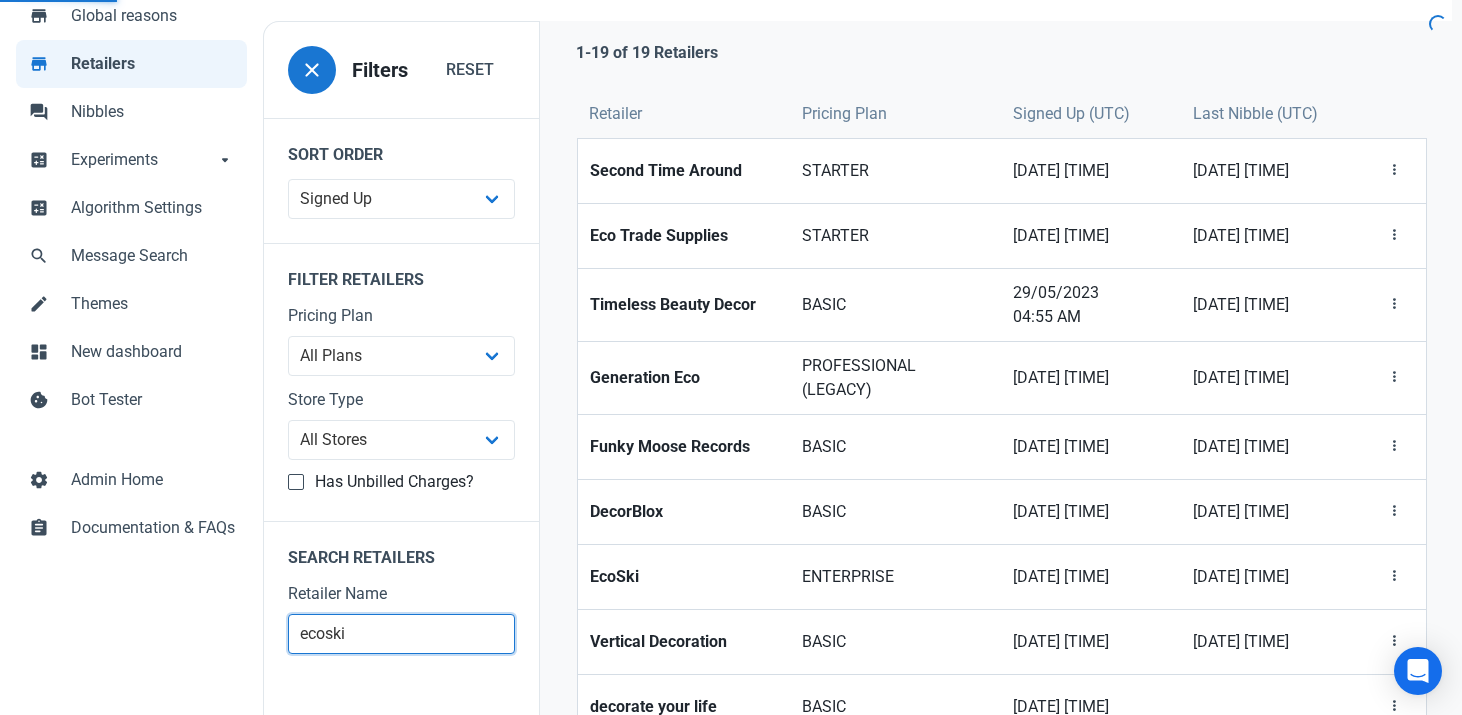 scroll, scrollTop: 0, scrollLeft: 0, axis: both 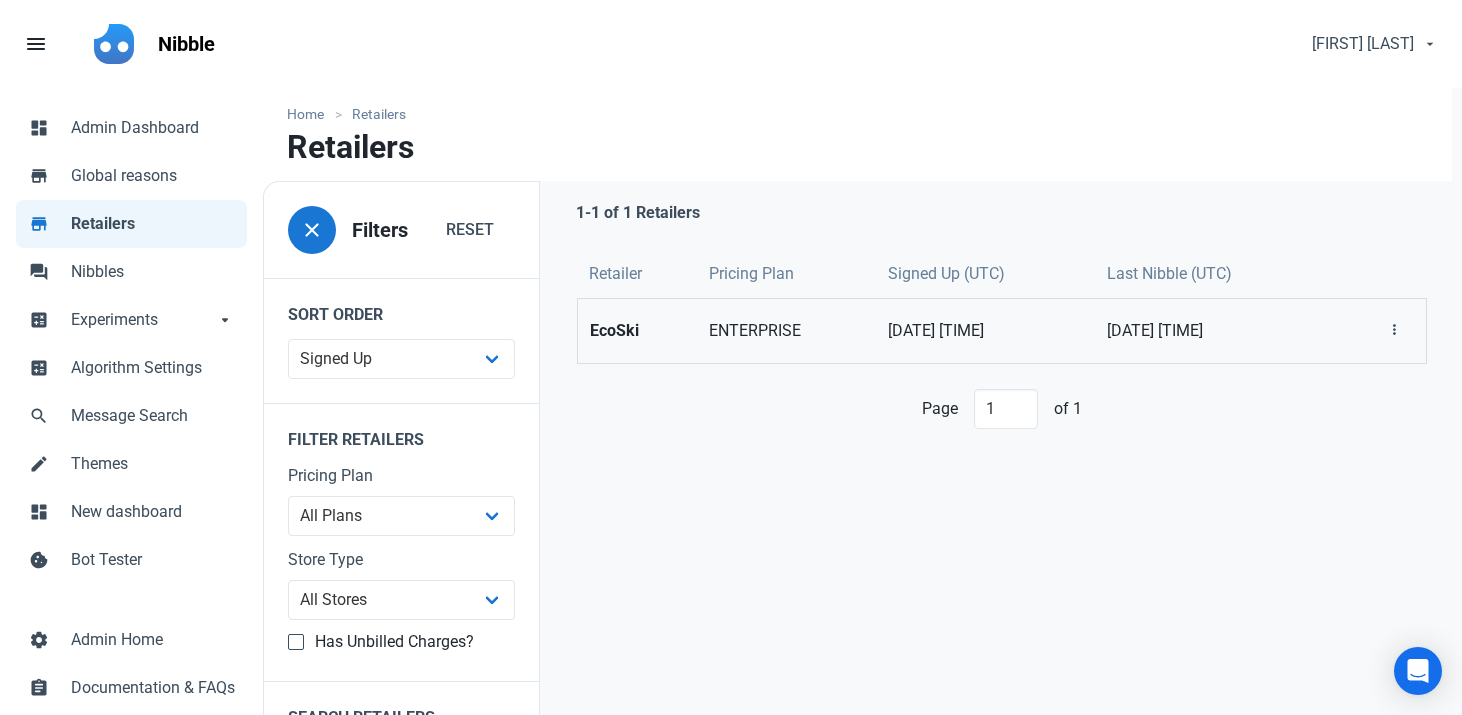 click on "EcoSki" at bounding box center [637, 331] 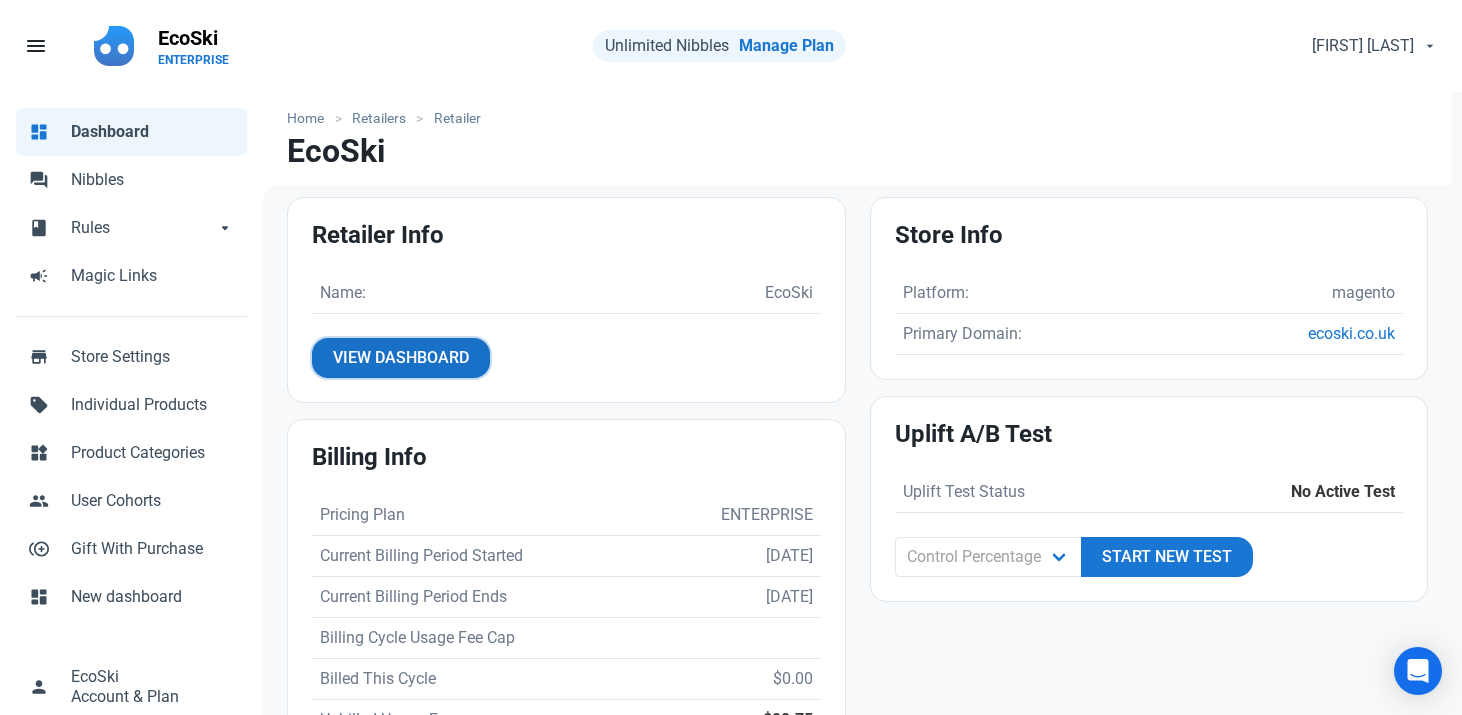 click on "View Dashboard" at bounding box center (401, 358) 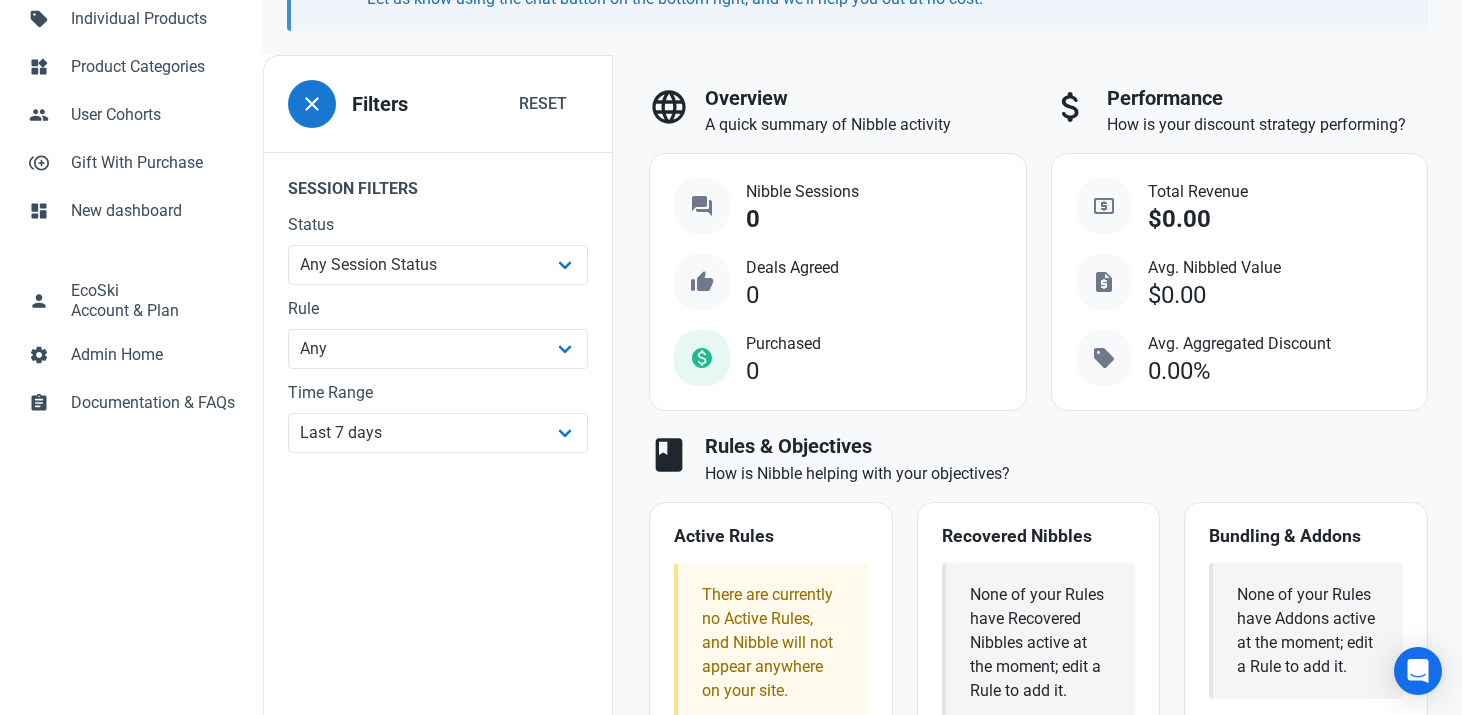 scroll, scrollTop: 416, scrollLeft: 0, axis: vertical 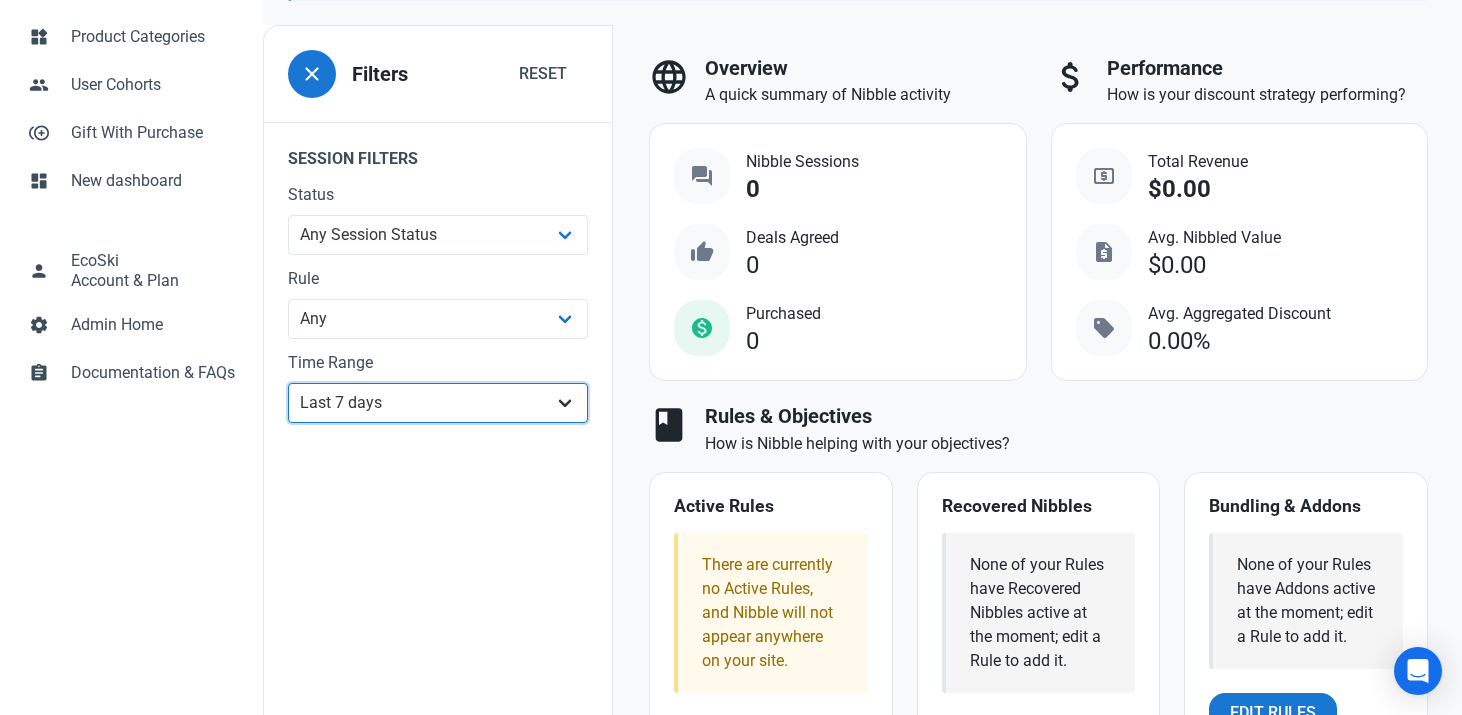 click on "All Time   Last day   Last 7 days   Last 30 days   Last 90 days   Last 180 days   Last 365 days   Custom" at bounding box center [438, 403] 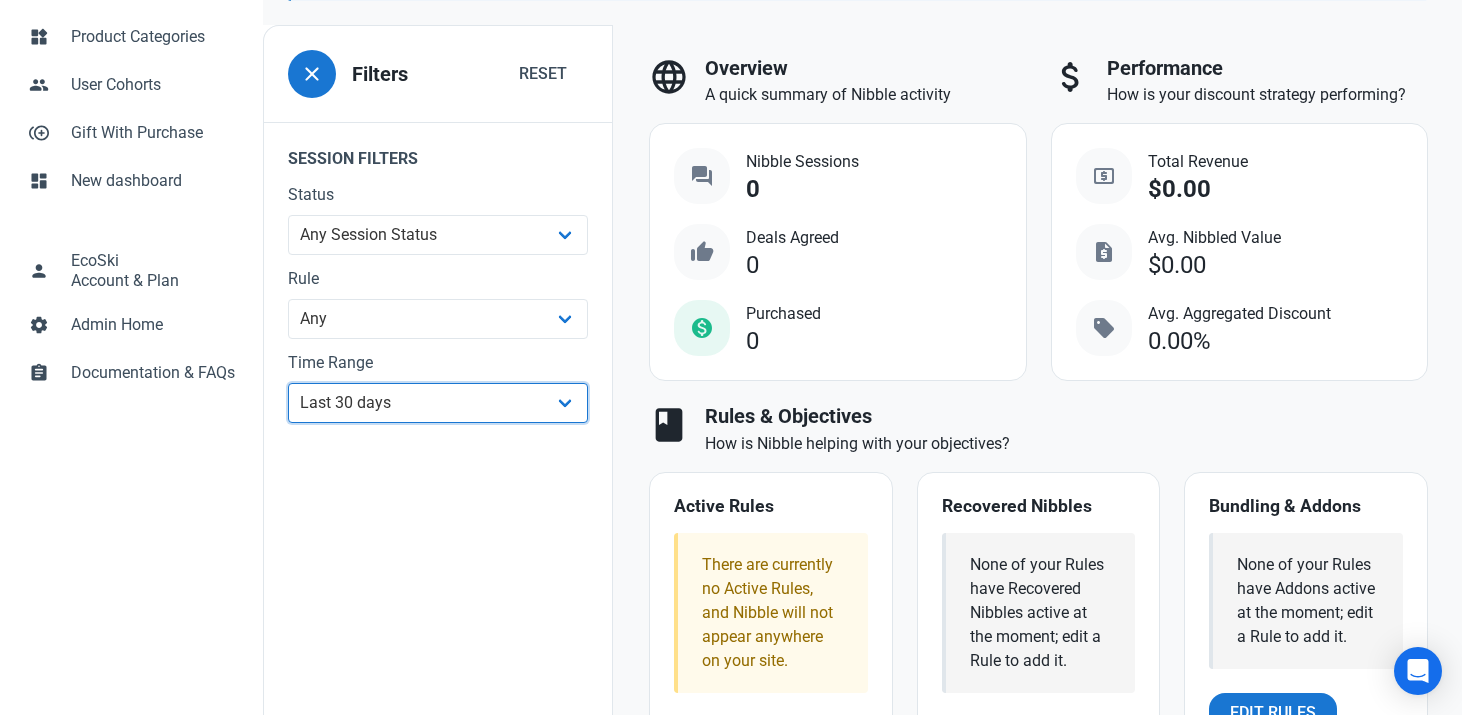 scroll, scrollTop: 0, scrollLeft: 0, axis: both 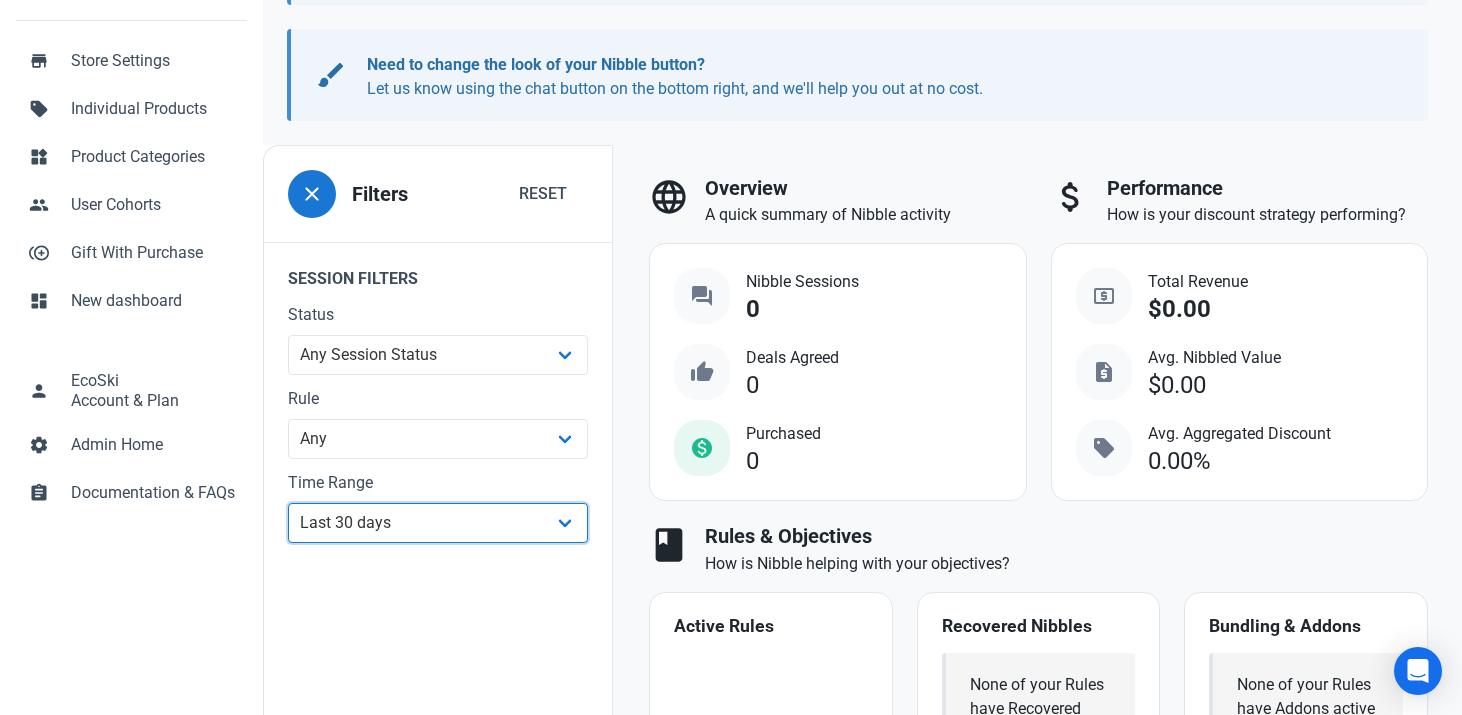 select on "7d" 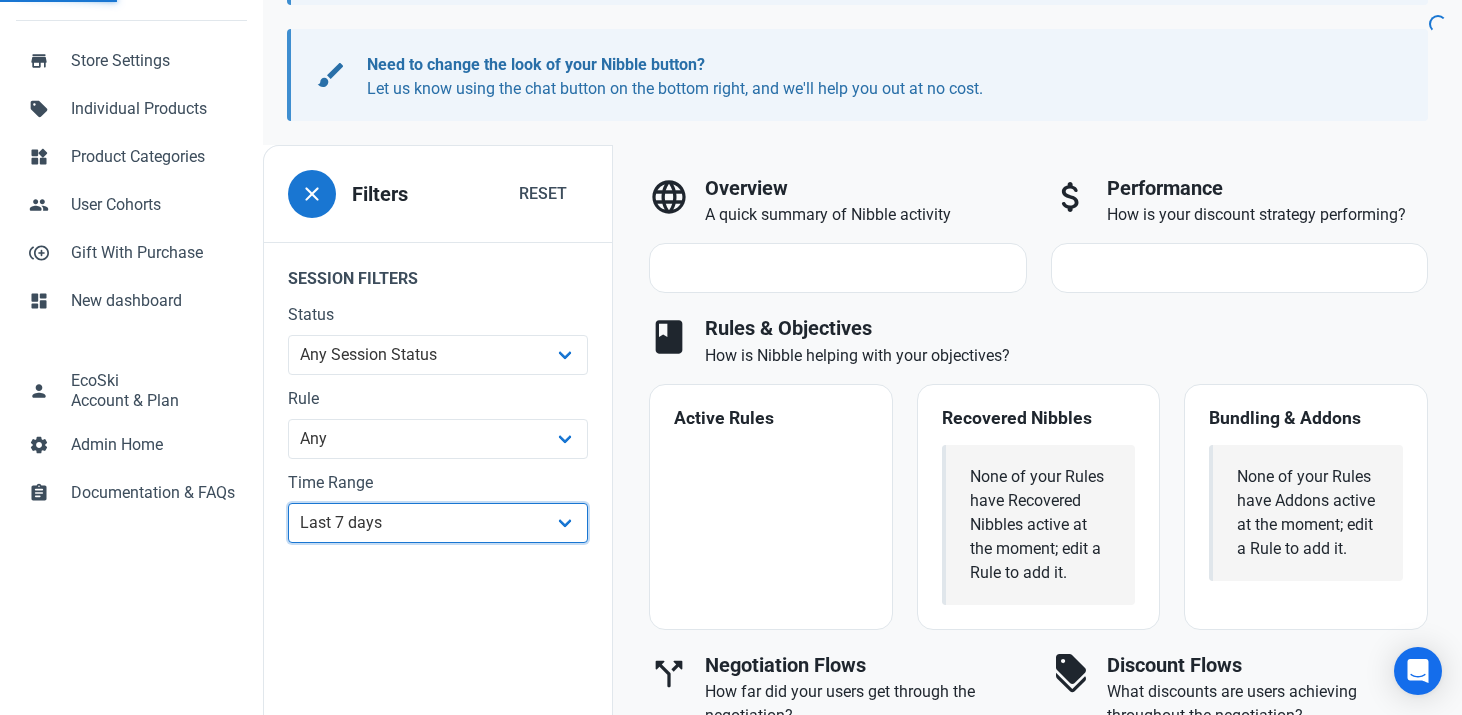 scroll, scrollTop: 416, scrollLeft: 0, axis: vertical 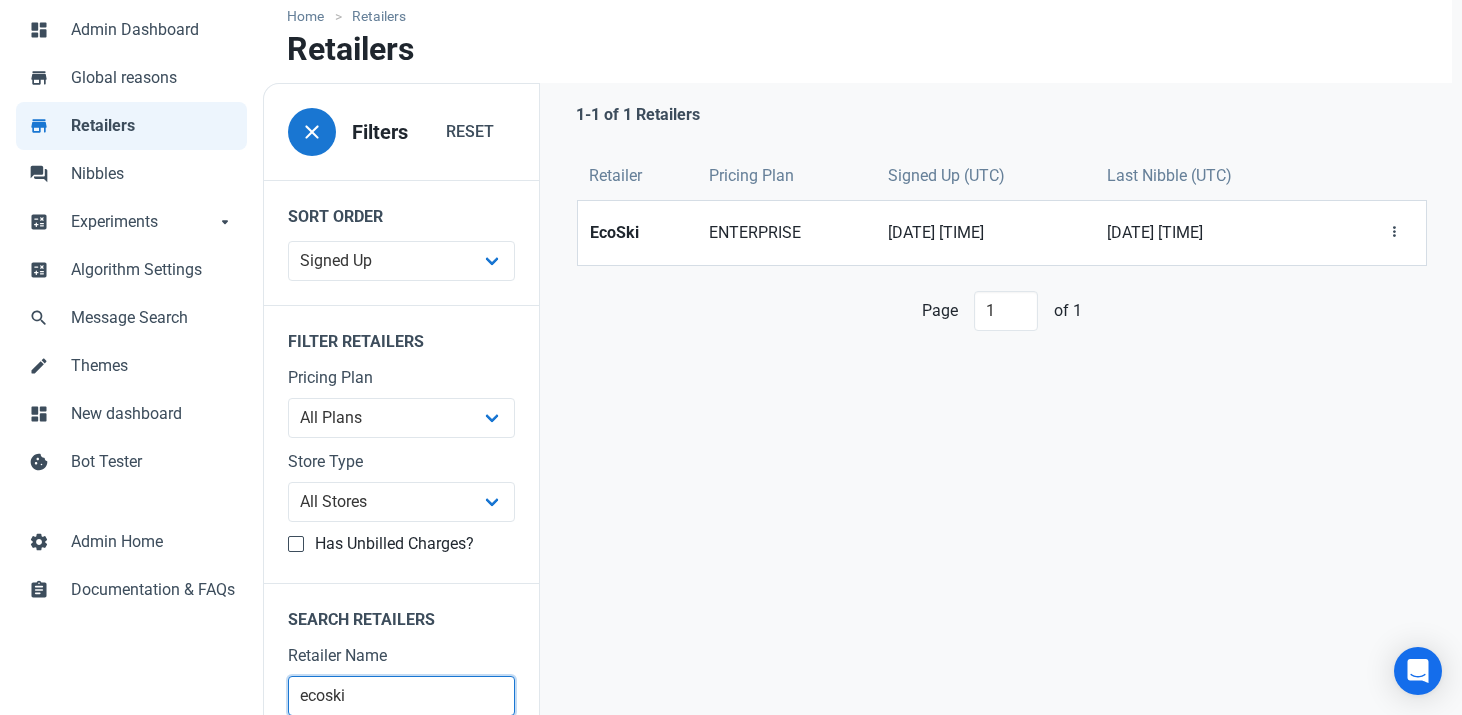 click on "ecoski" at bounding box center (401, 696) 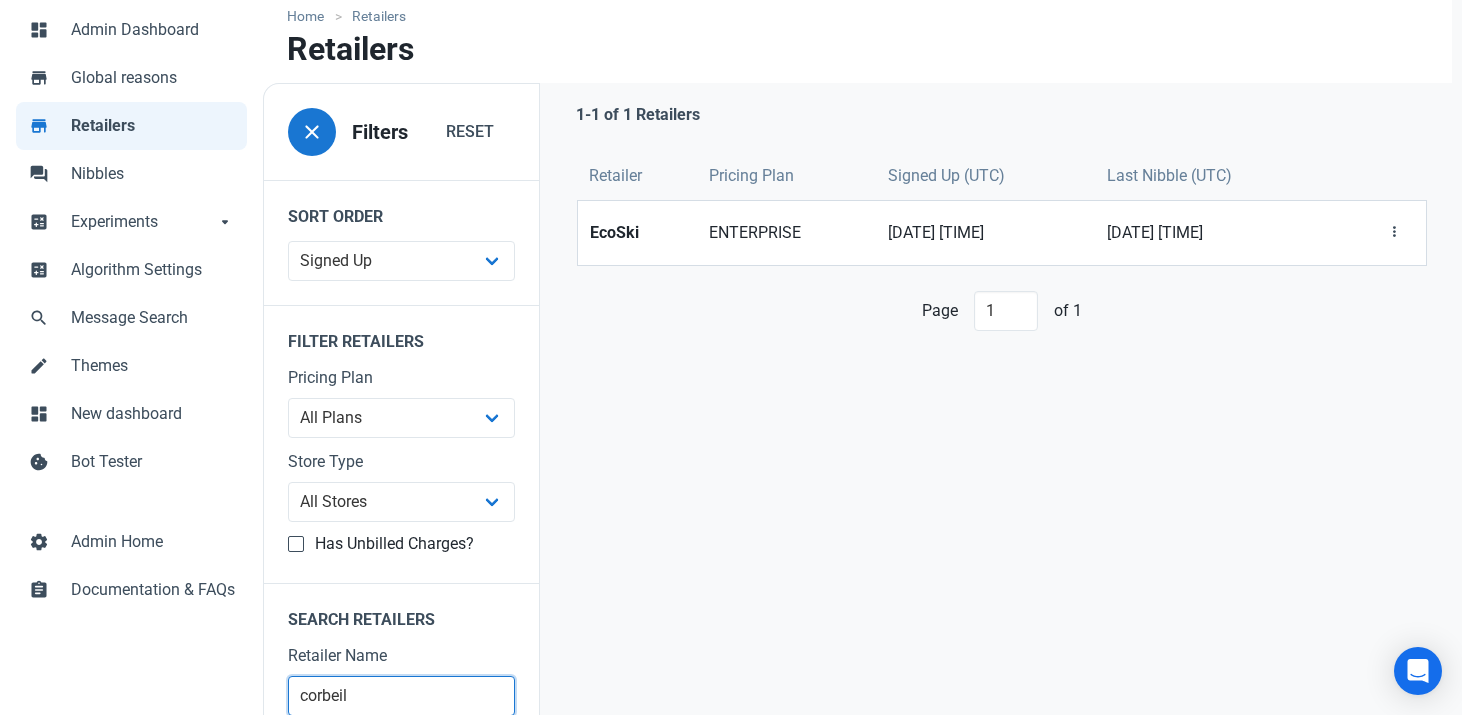 scroll, scrollTop: 0, scrollLeft: 0, axis: both 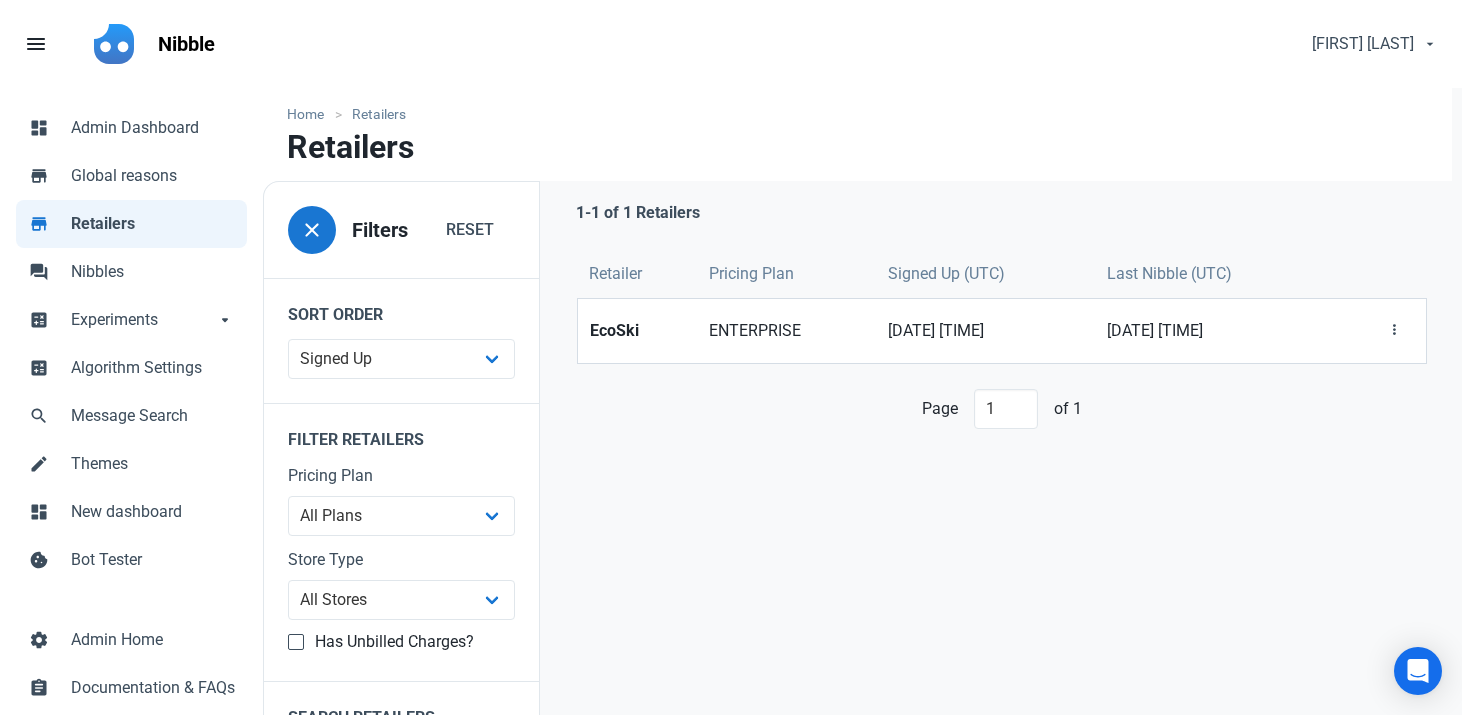 type on "corbeil" 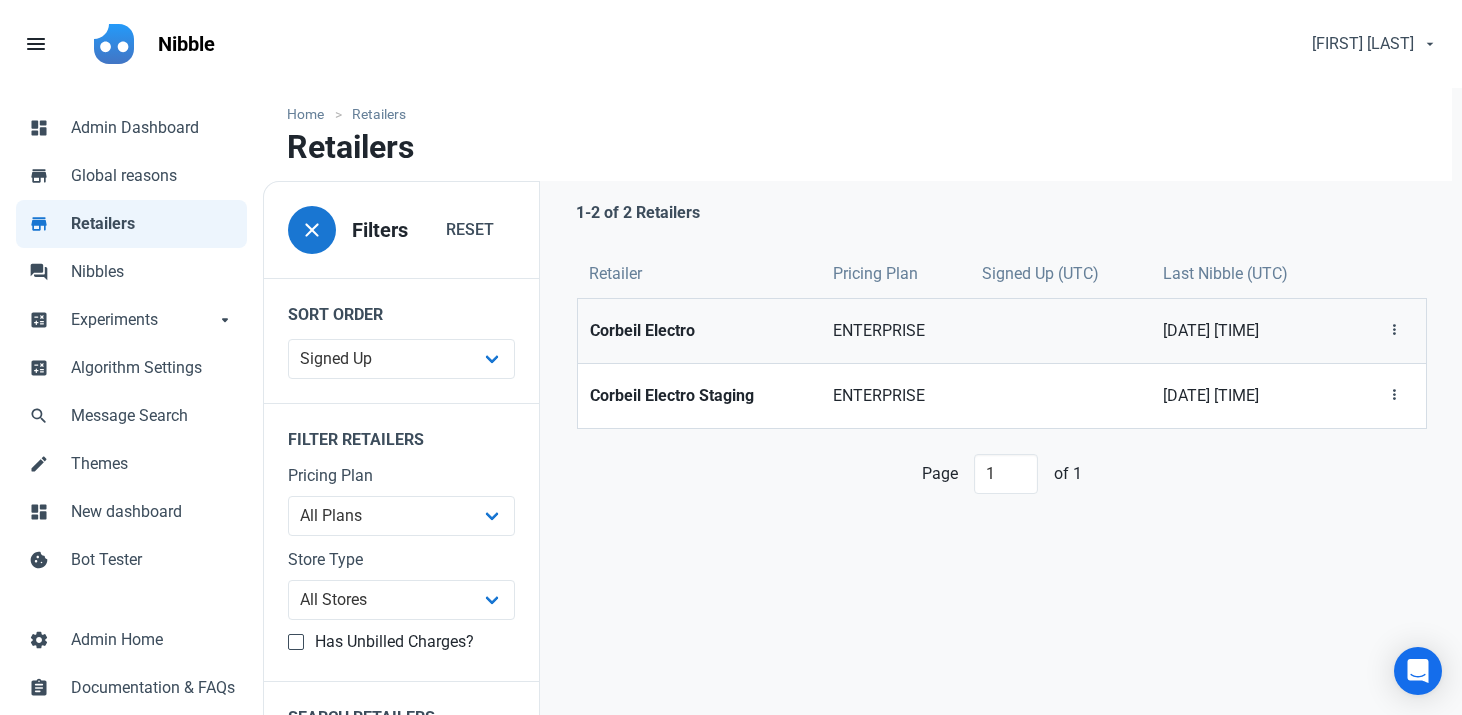 click on "Corbeil Electro" at bounding box center [699, 331] 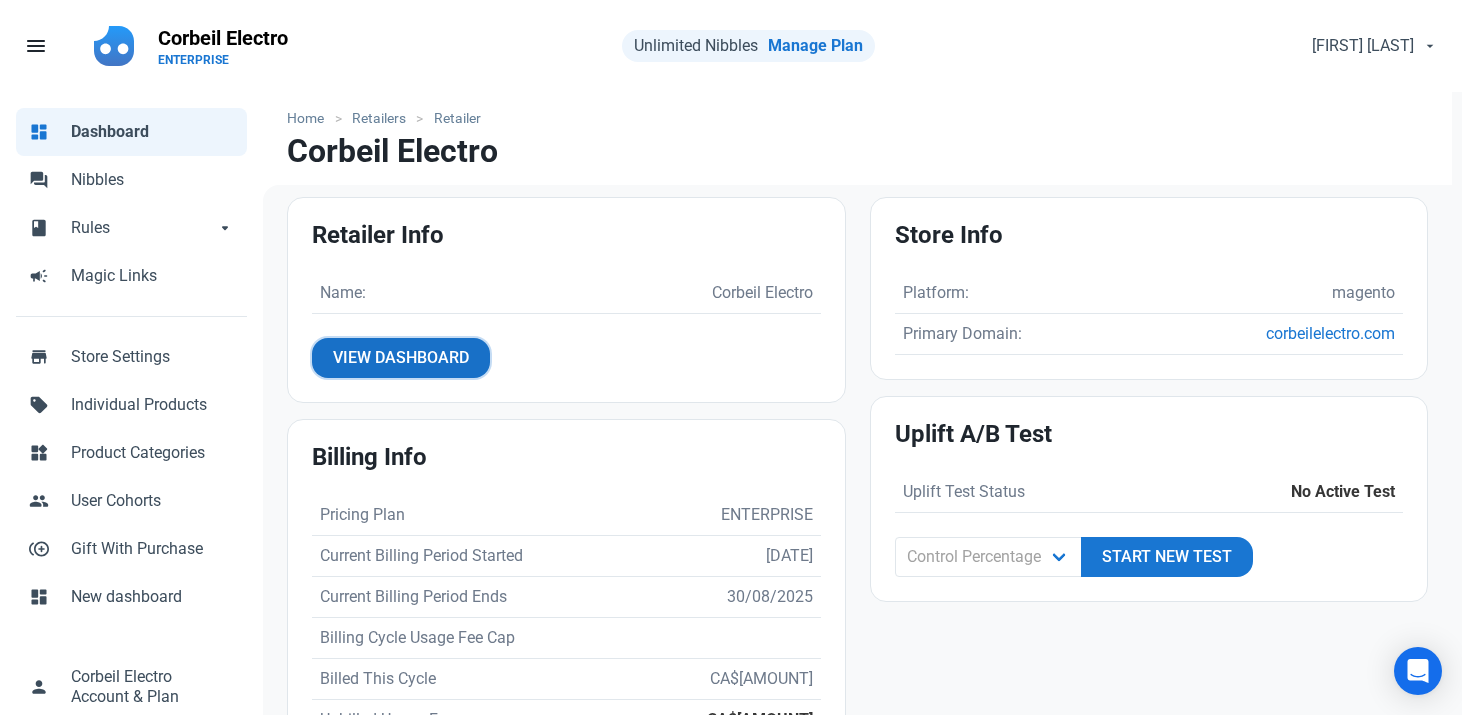 click on "View Dashboard" at bounding box center (401, 358) 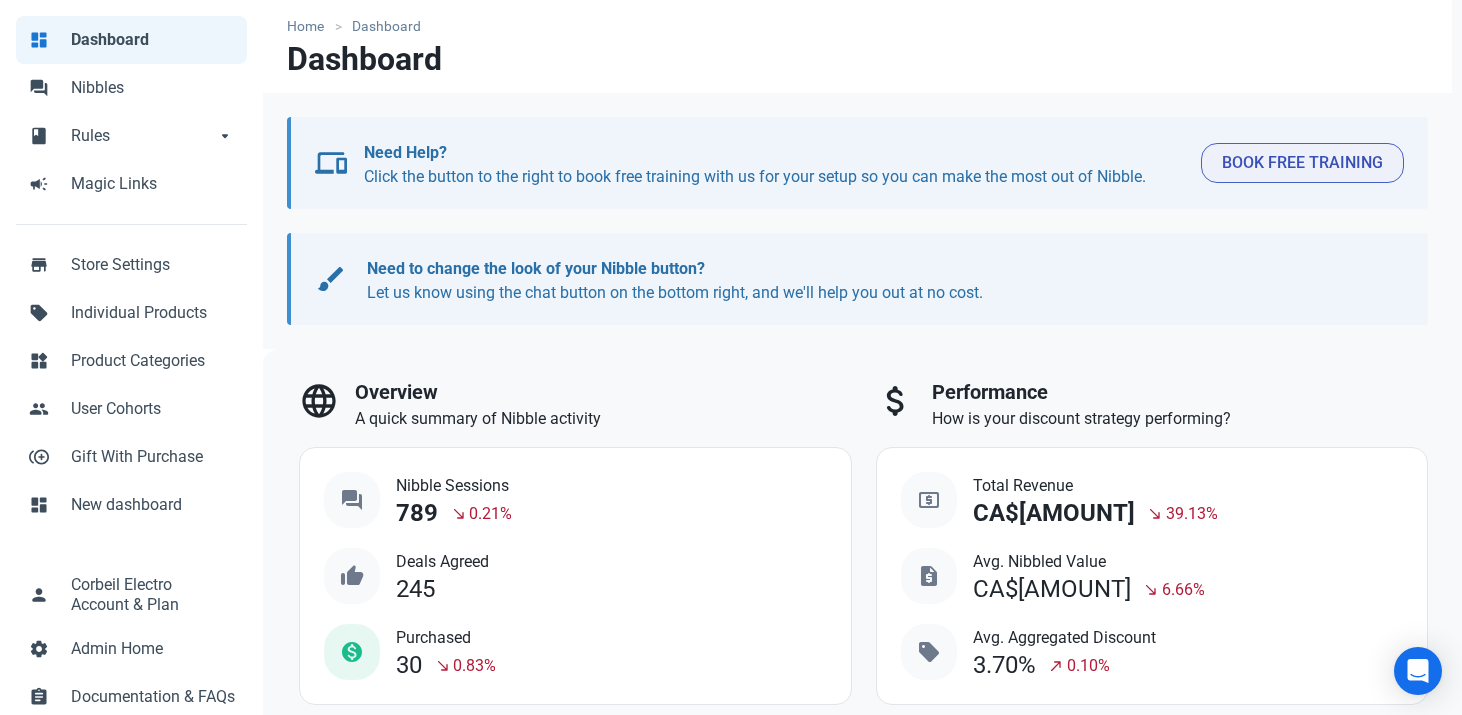 scroll, scrollTop: 374, scrollLeft: 0, axis: vertical 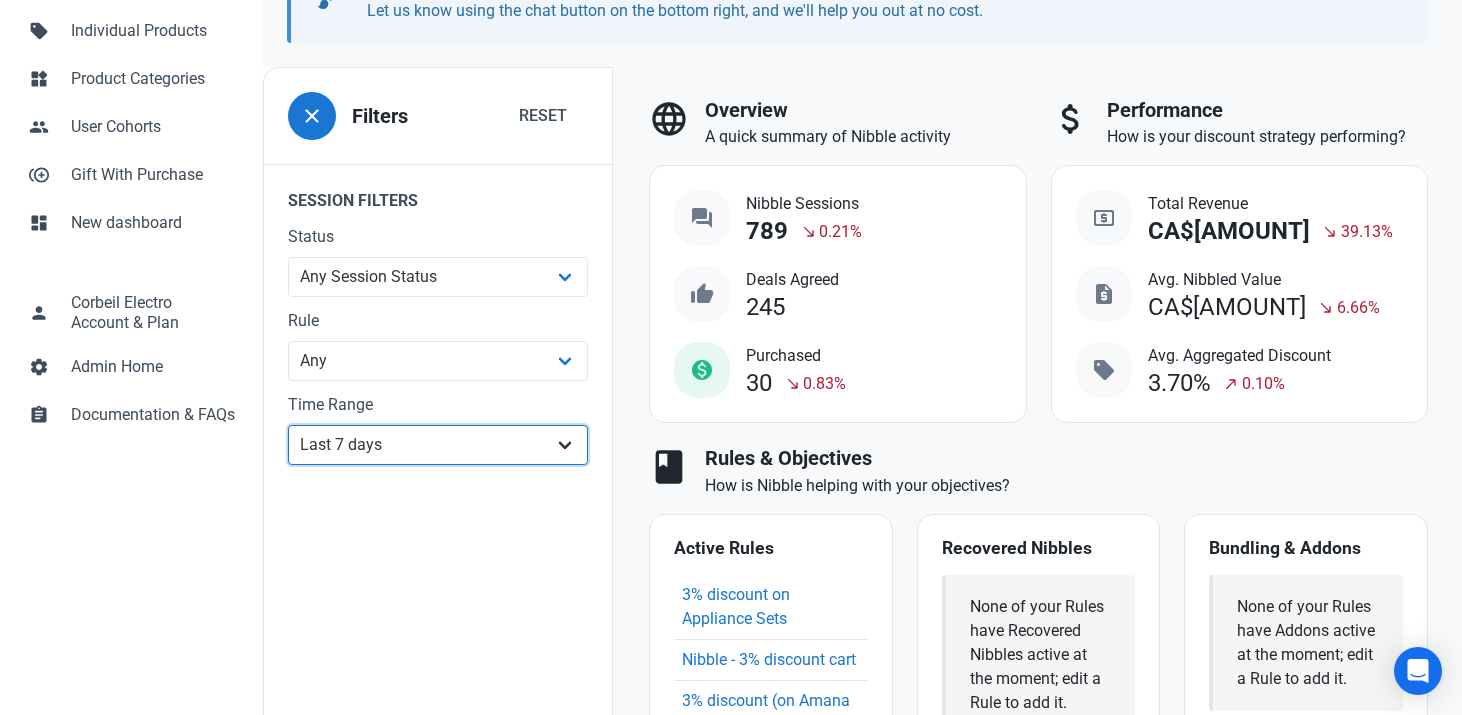 click on "All Time   Last day   Last 7 days   Last 30 days   Last 90 days   Last 180 days   Last 365 days   Custom" at bounding box center [438, 445] 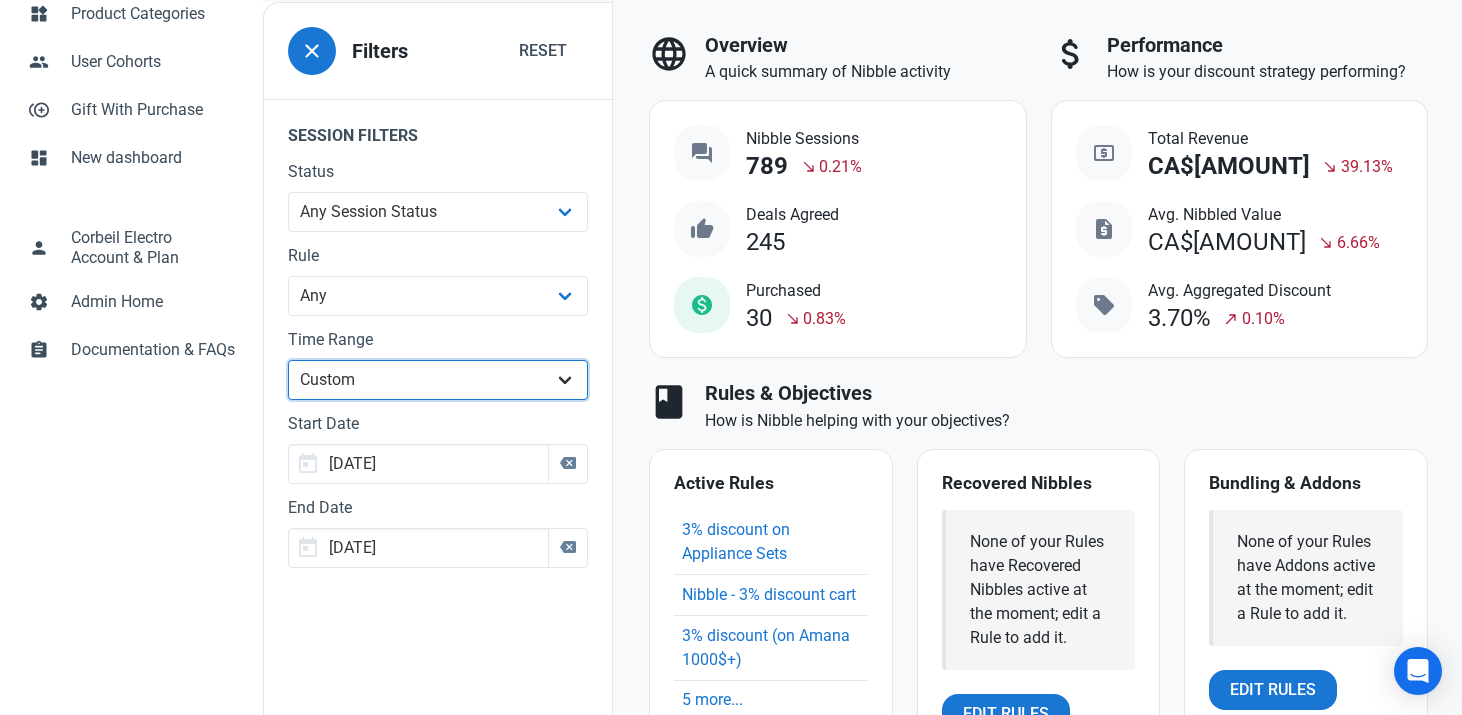 scroll, scrollTop: 450, scrollLeft: 0, axis: vertical 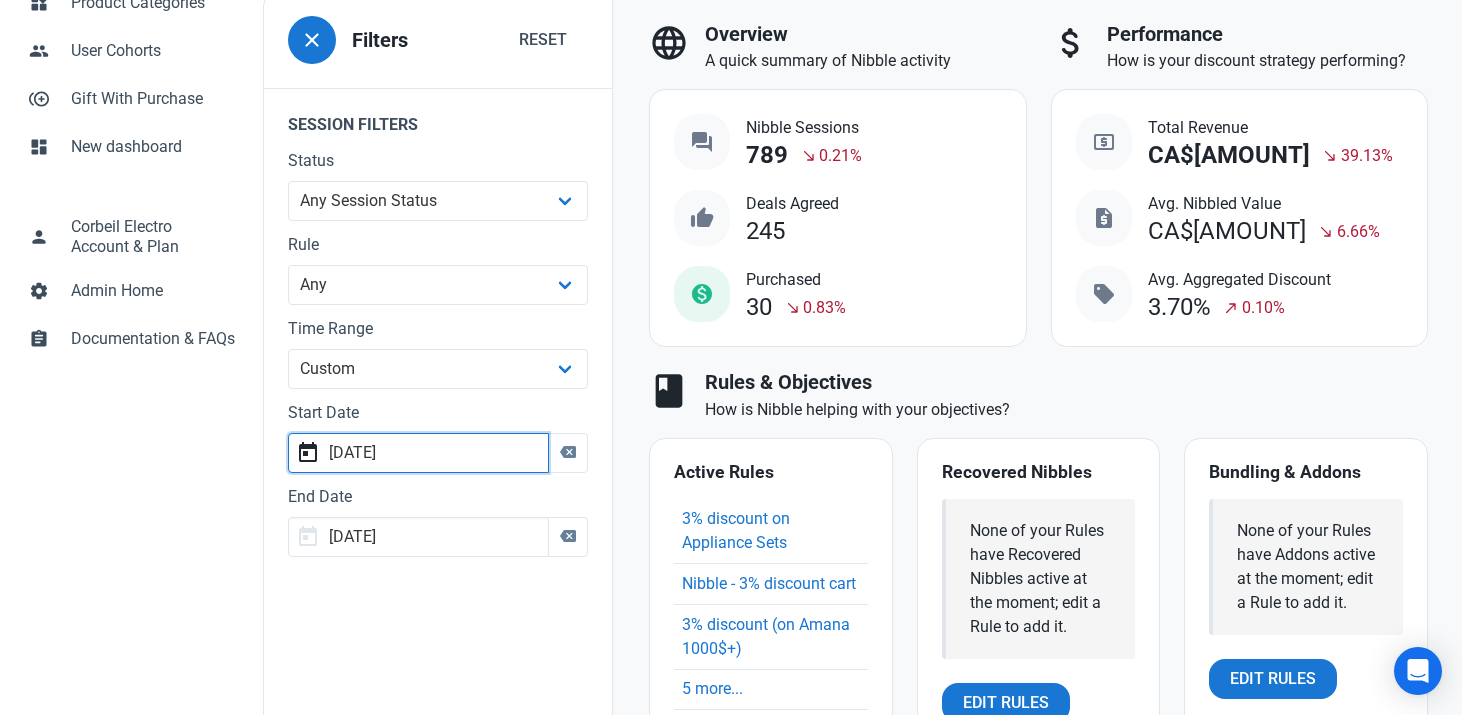 click on "2025-07-24" at bounding box center [418, 453] 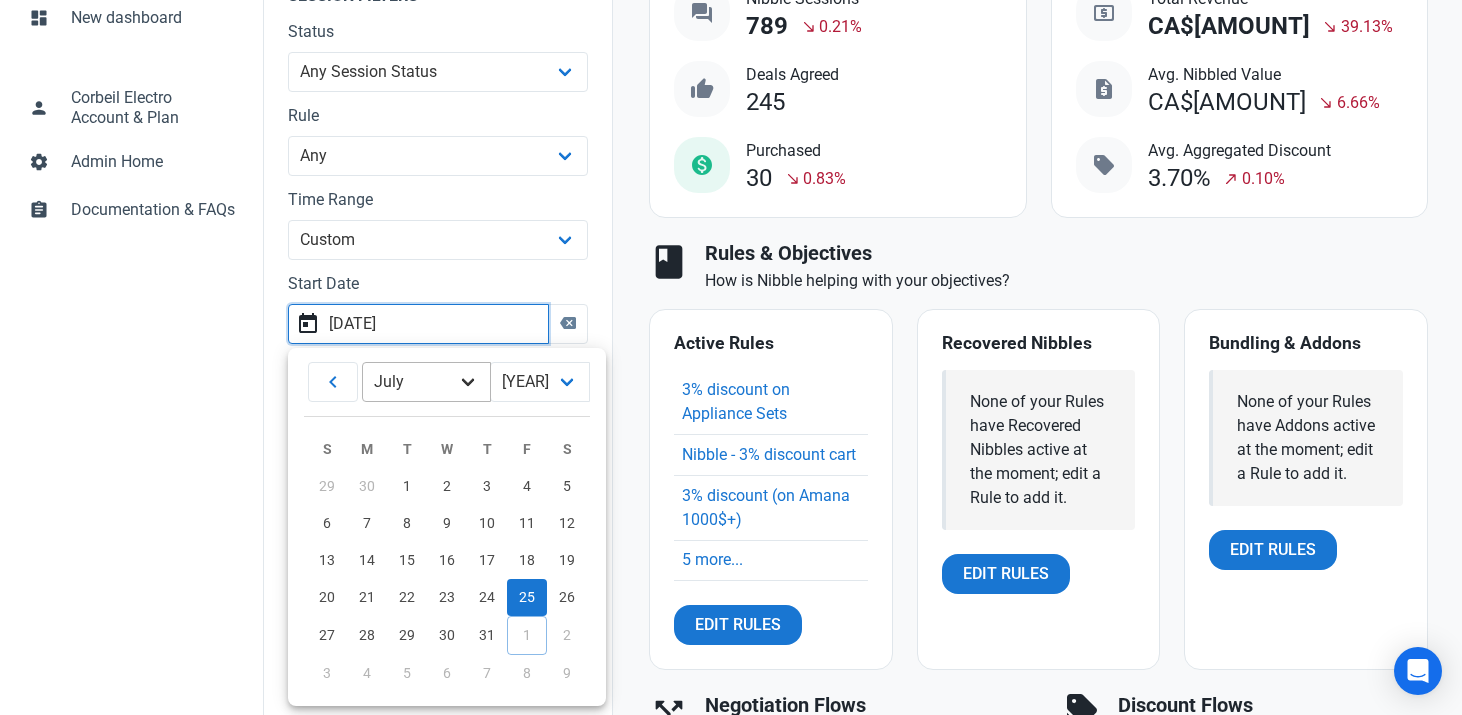 scroll, scrollTop: 589, scrollLeft: 0, axis: vertical 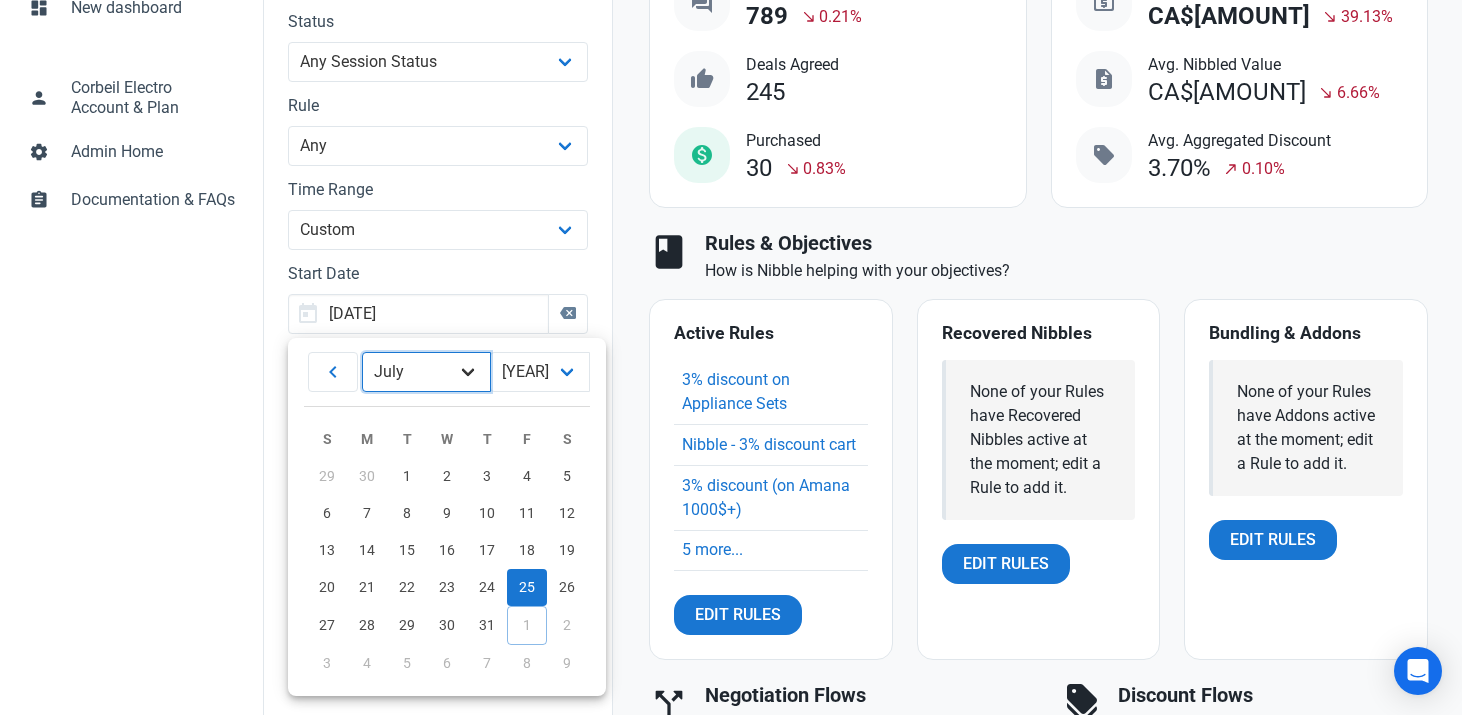 click on "January   February   March   April   May   June   July   August   September   October   November   December" at bounding box center [426, 372] 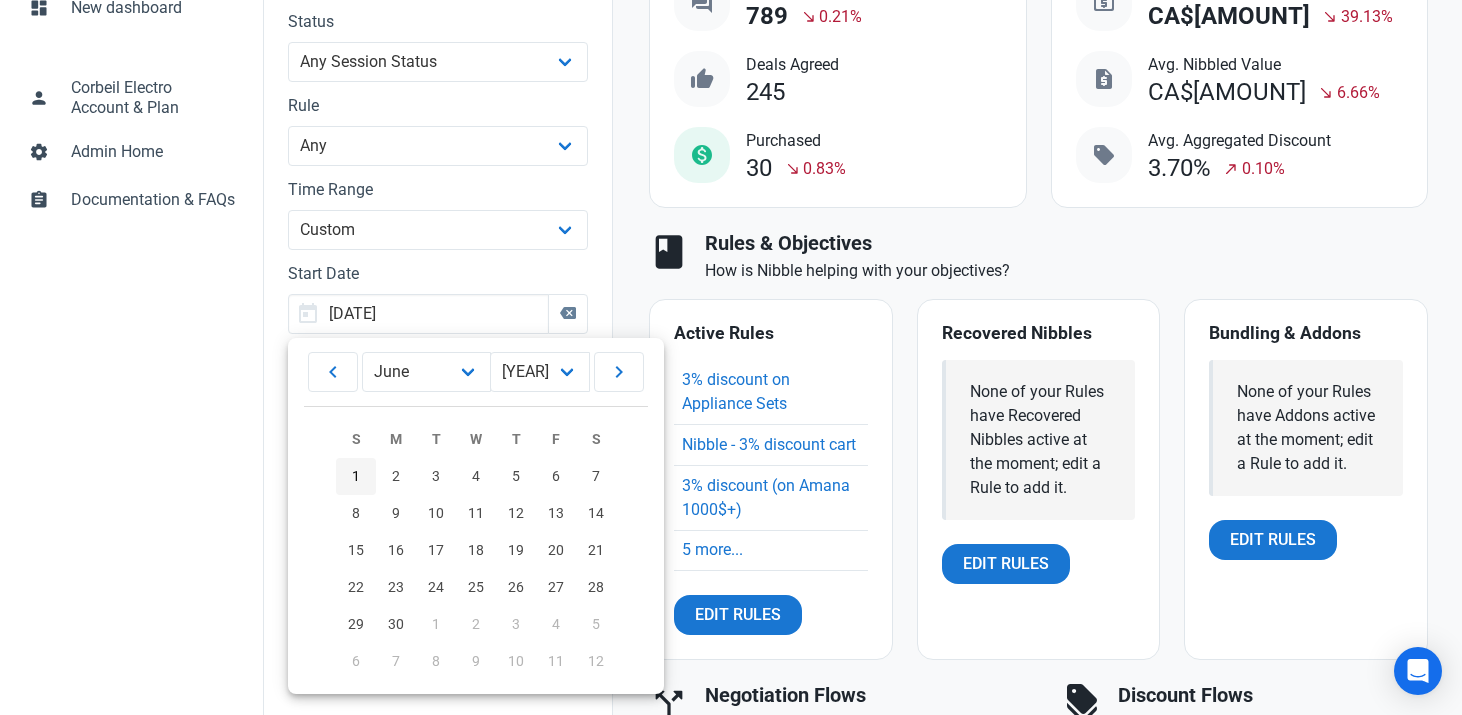 click on "1" at bounding box center [356, 476] 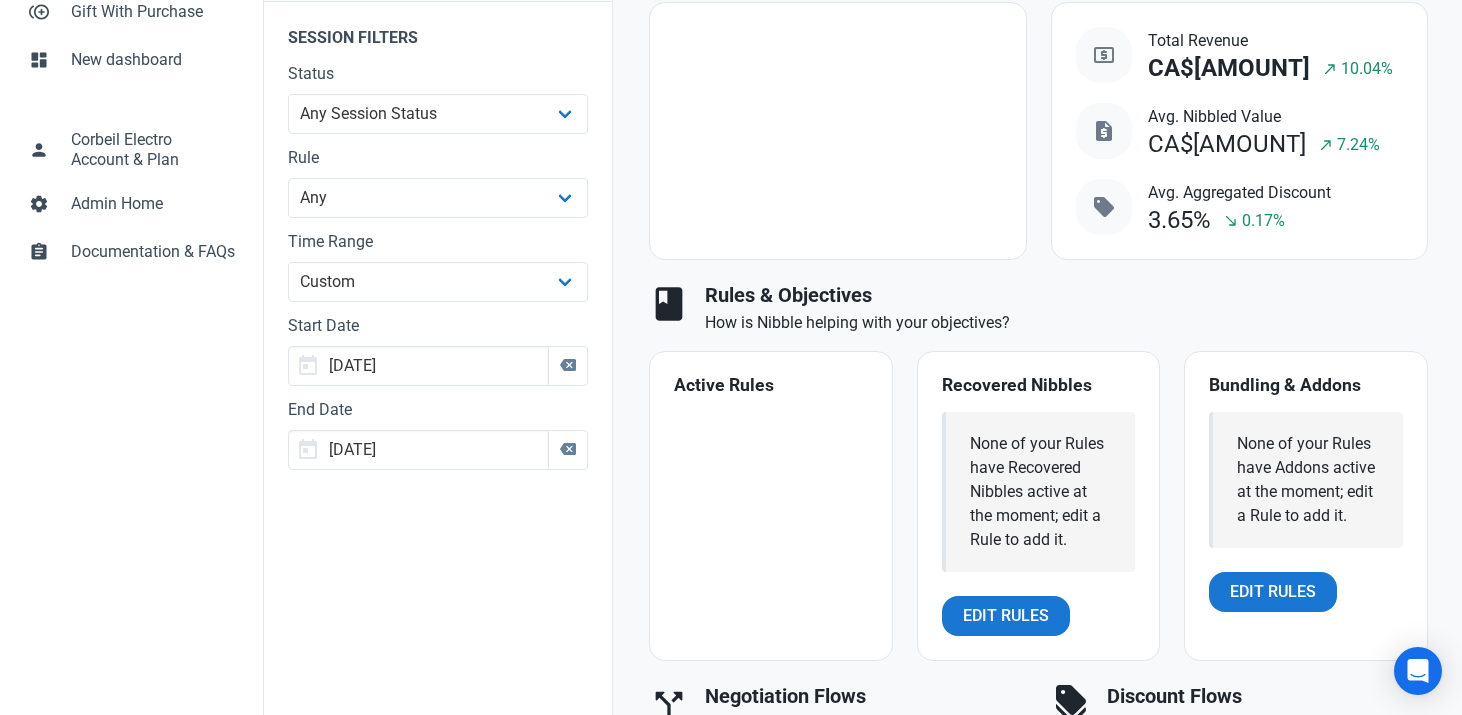 scroll, scrollTop: 543, scrollLeft: 0, axis: vertical 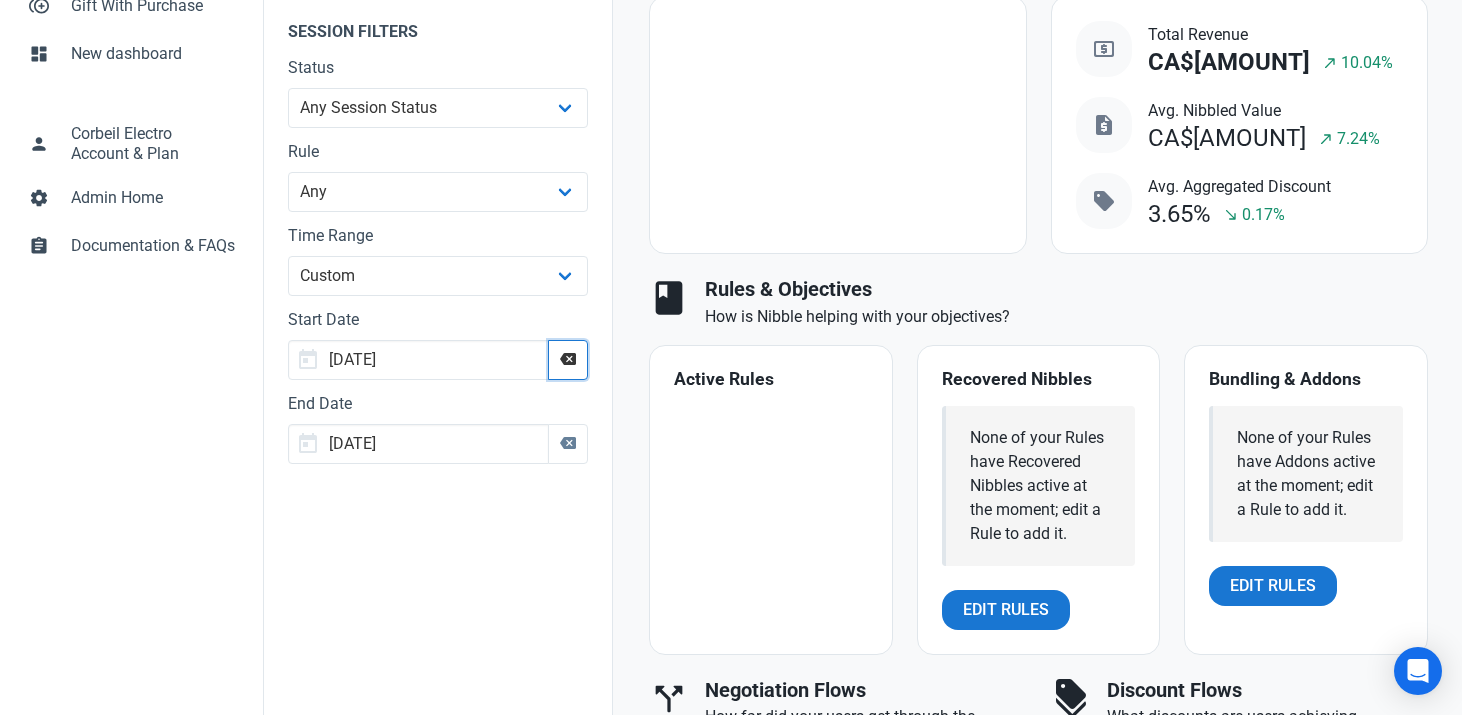 click at bounding box center (568, 359) 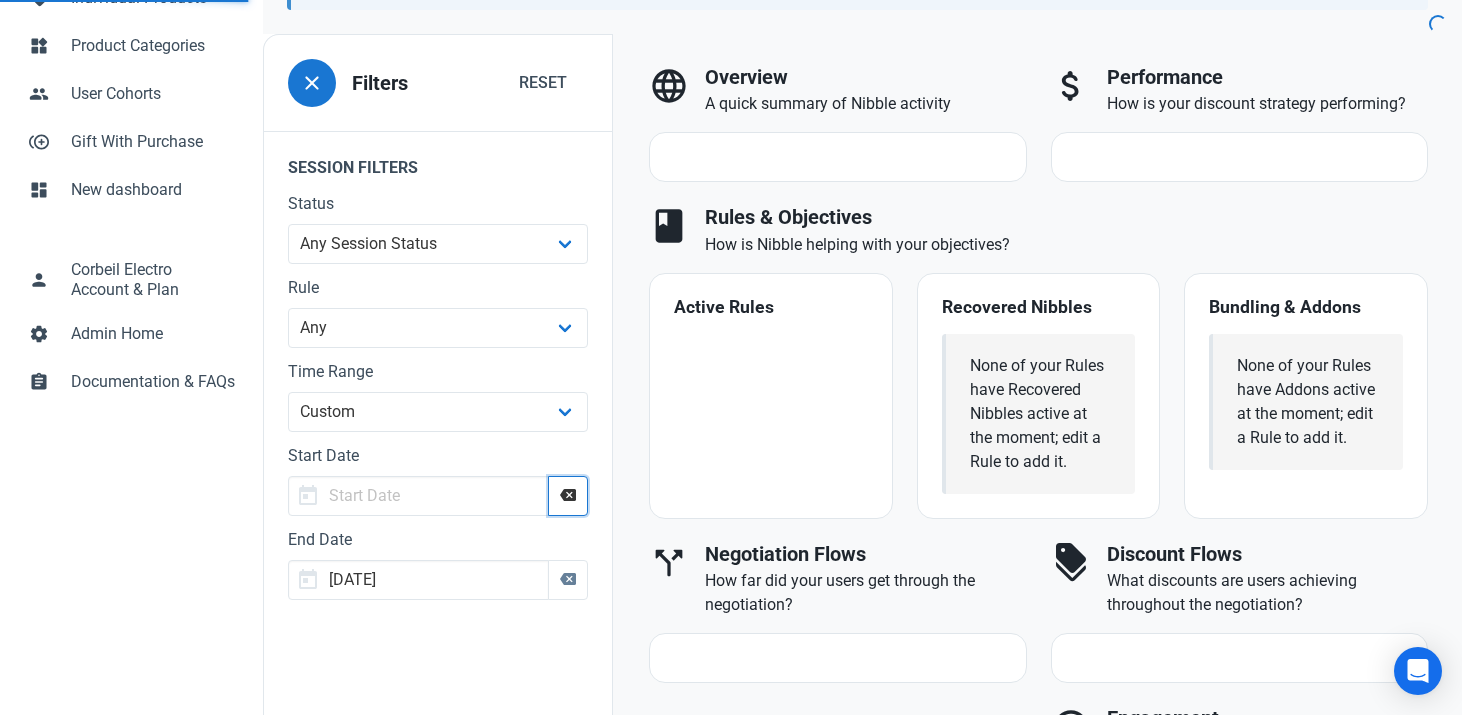 scroll, scrollTop: 443, scrollLeft: 0, axis: vertical 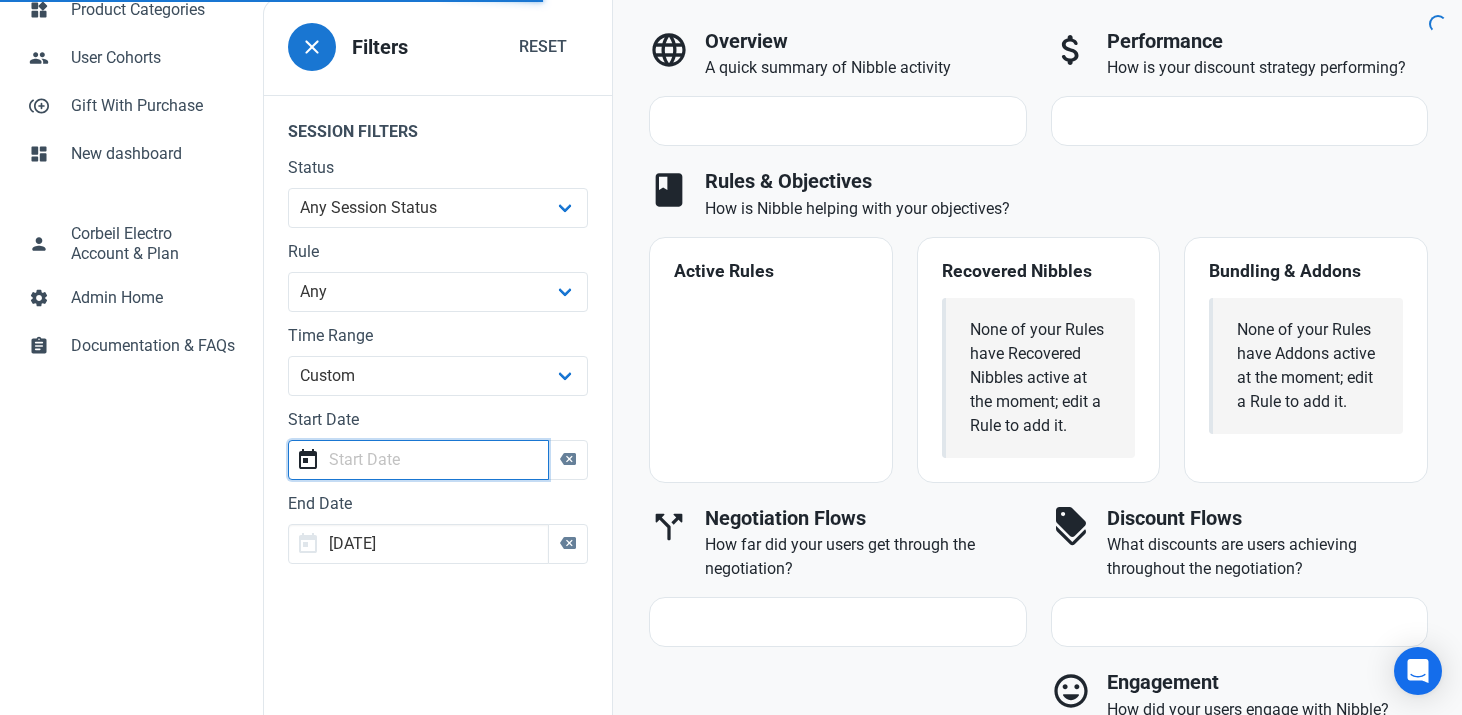 click at bounding box center (418, 460) 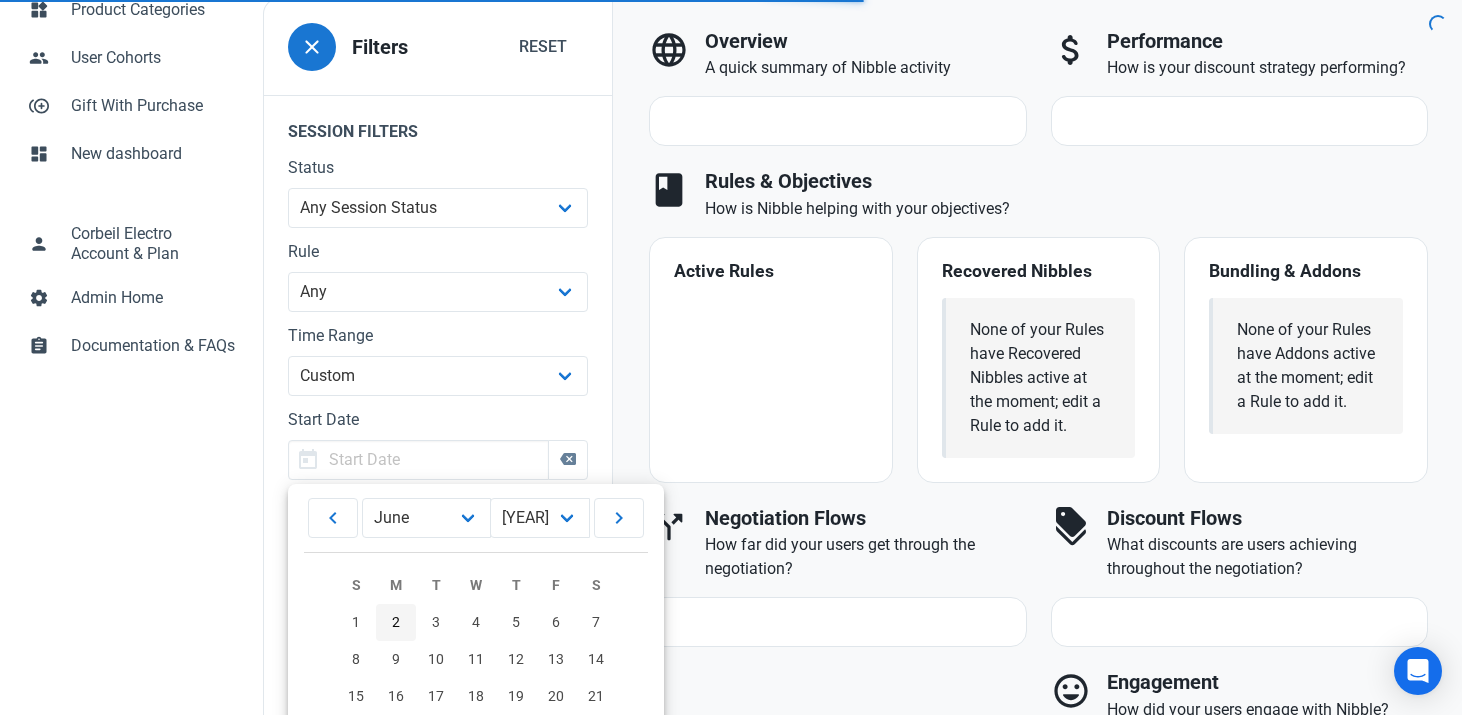 click on "2" at bounding box center [396, 622] 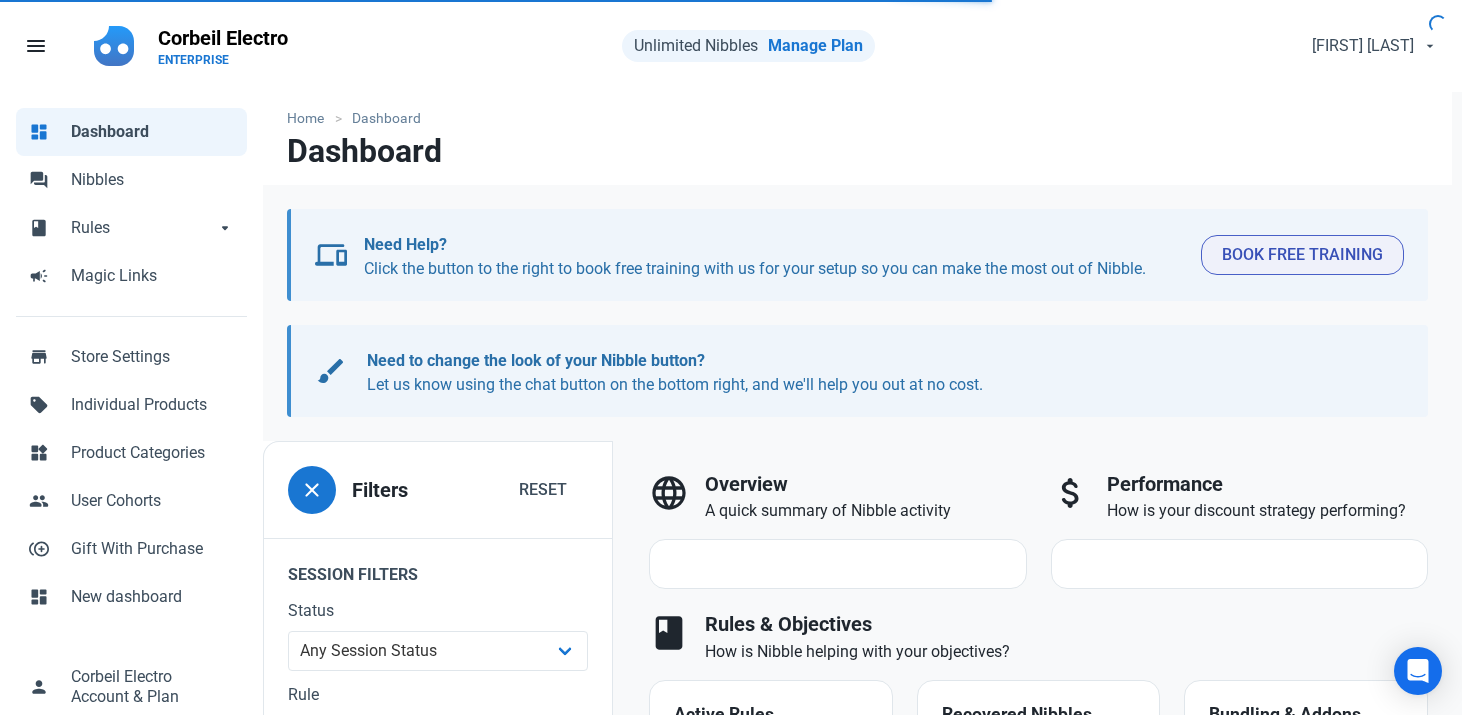 scroll, scrollTop: 404, scrollLeft: 0, axis: vertical 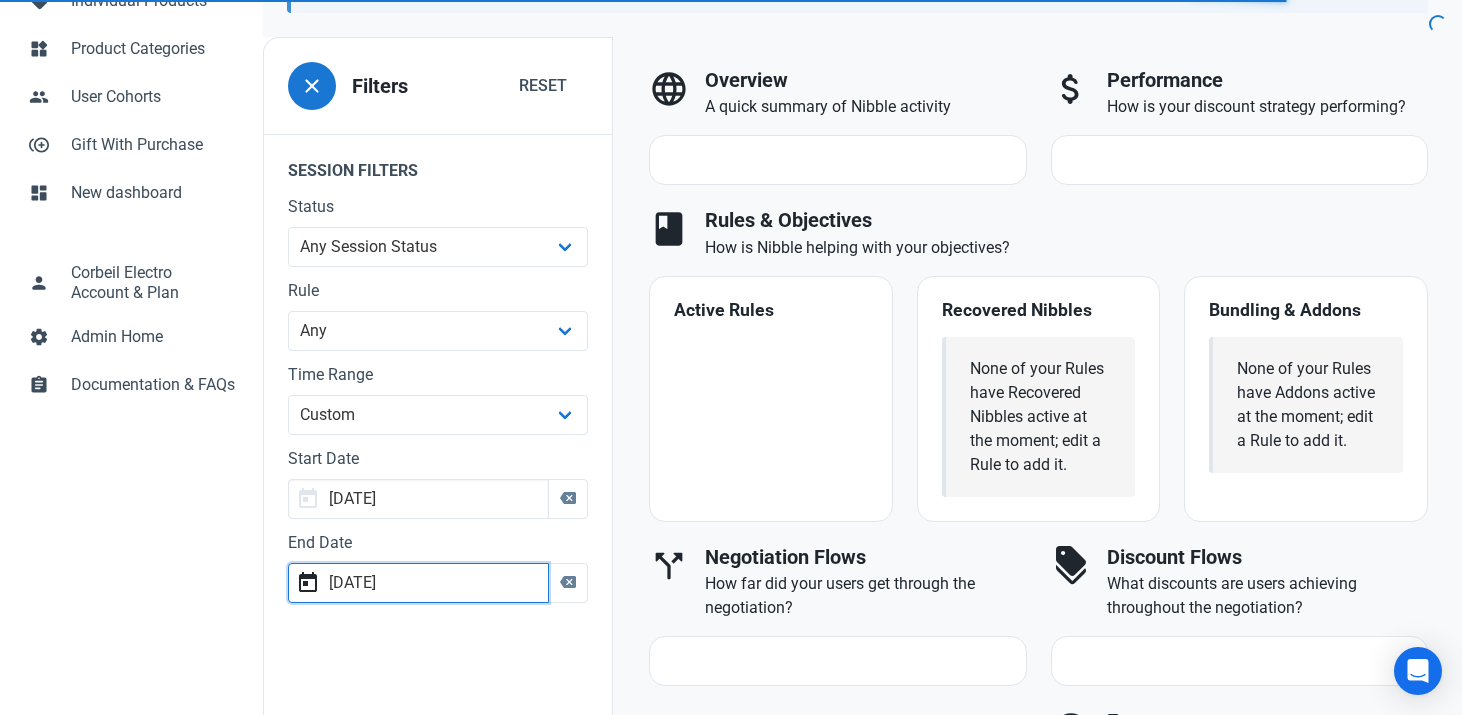 click on "[DATE]" at bounding box center (418, 583) 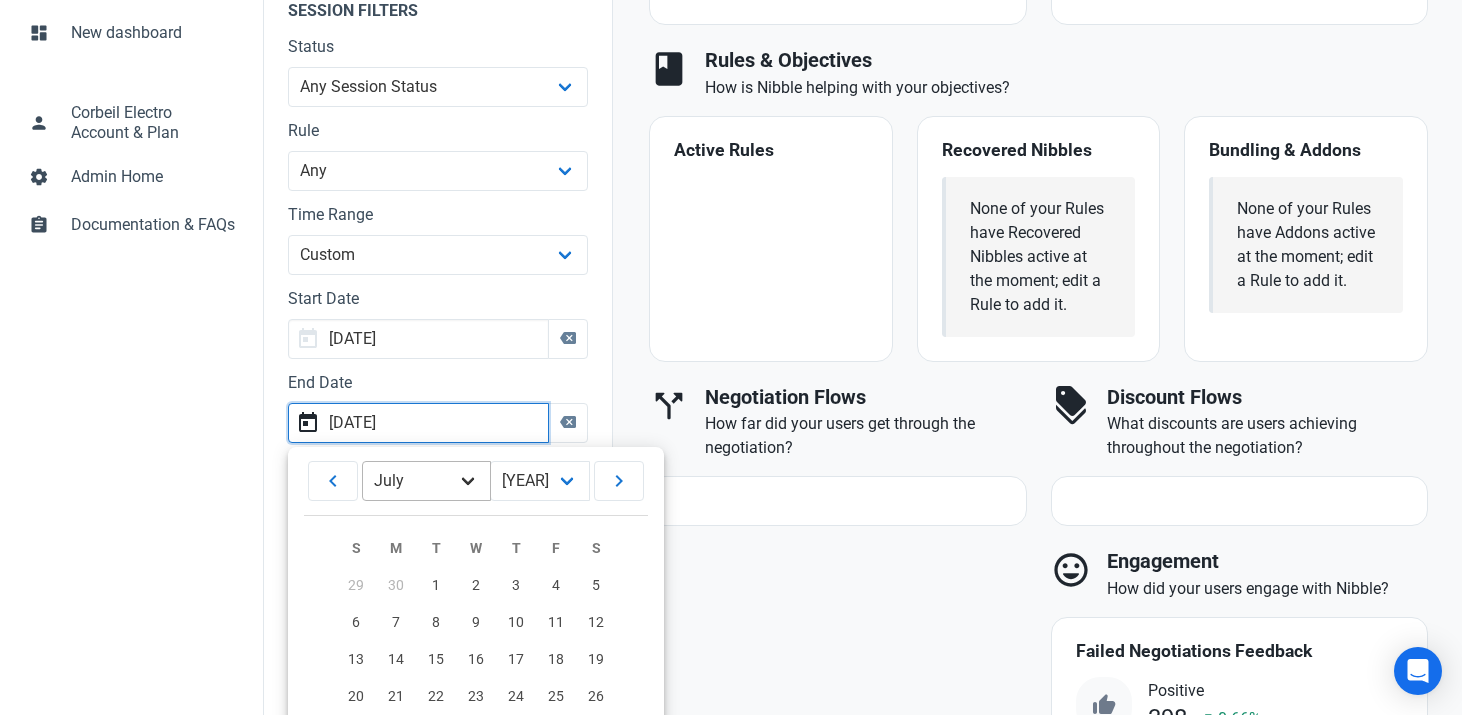 scroll, scrollTop: 601, scrollLeft: 0, axis: vertical 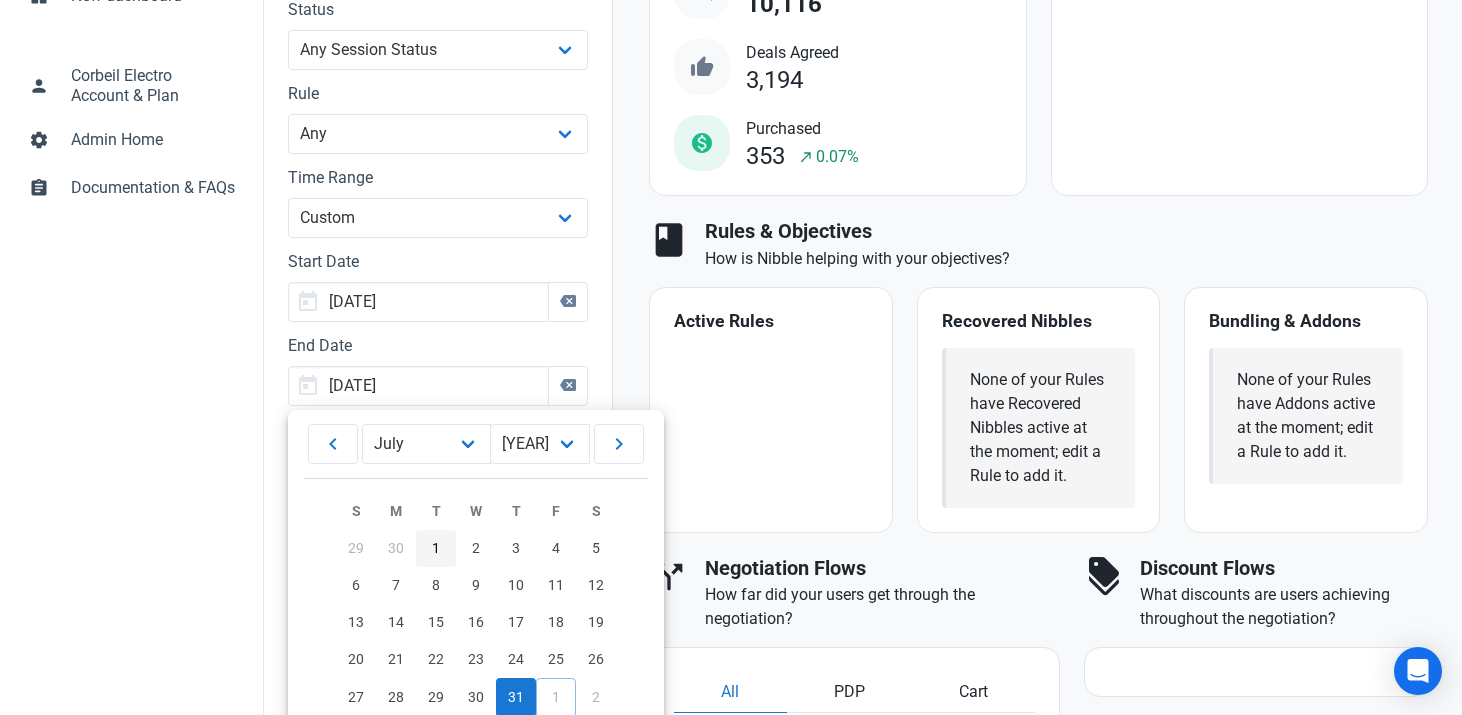 click on "1" at bounding box center [436, 548] 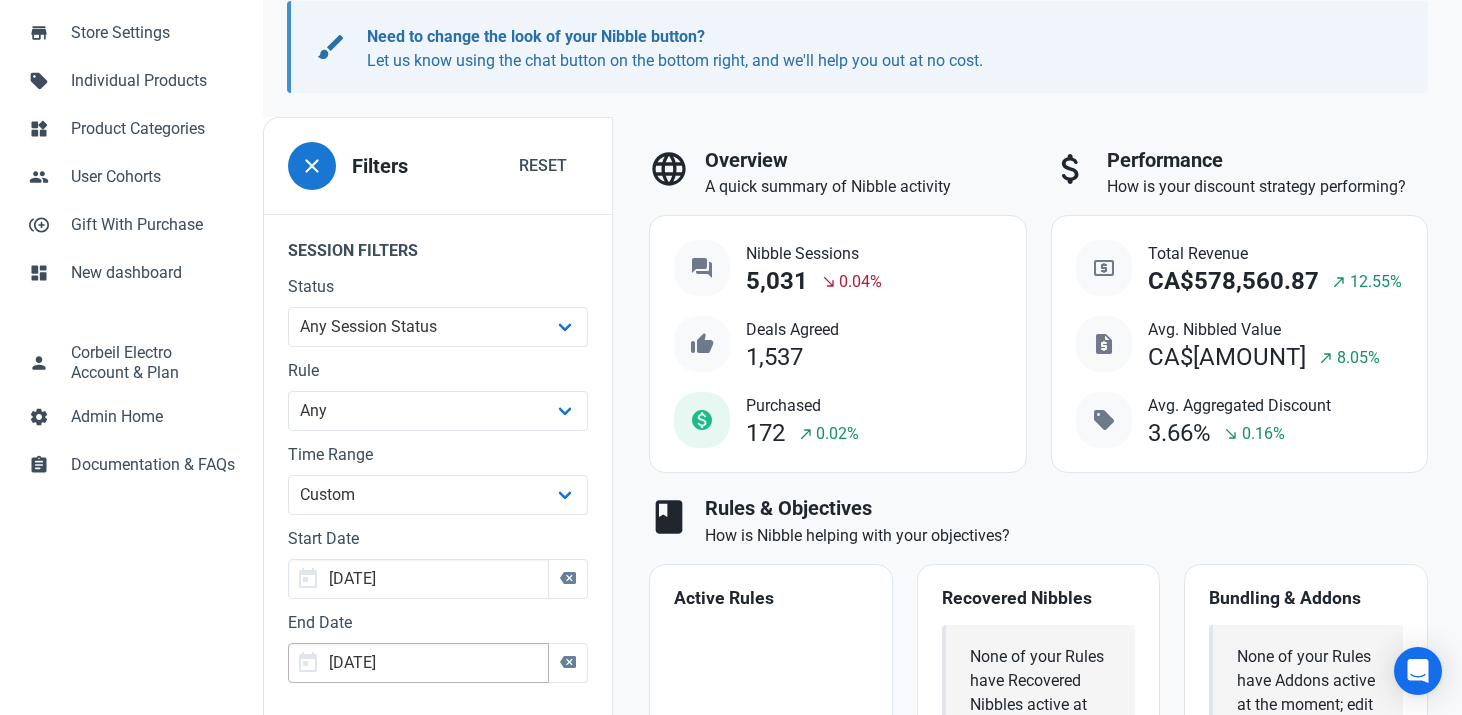 scroll, scrollTop: 312, scrollLeft: 0, axis: vertical 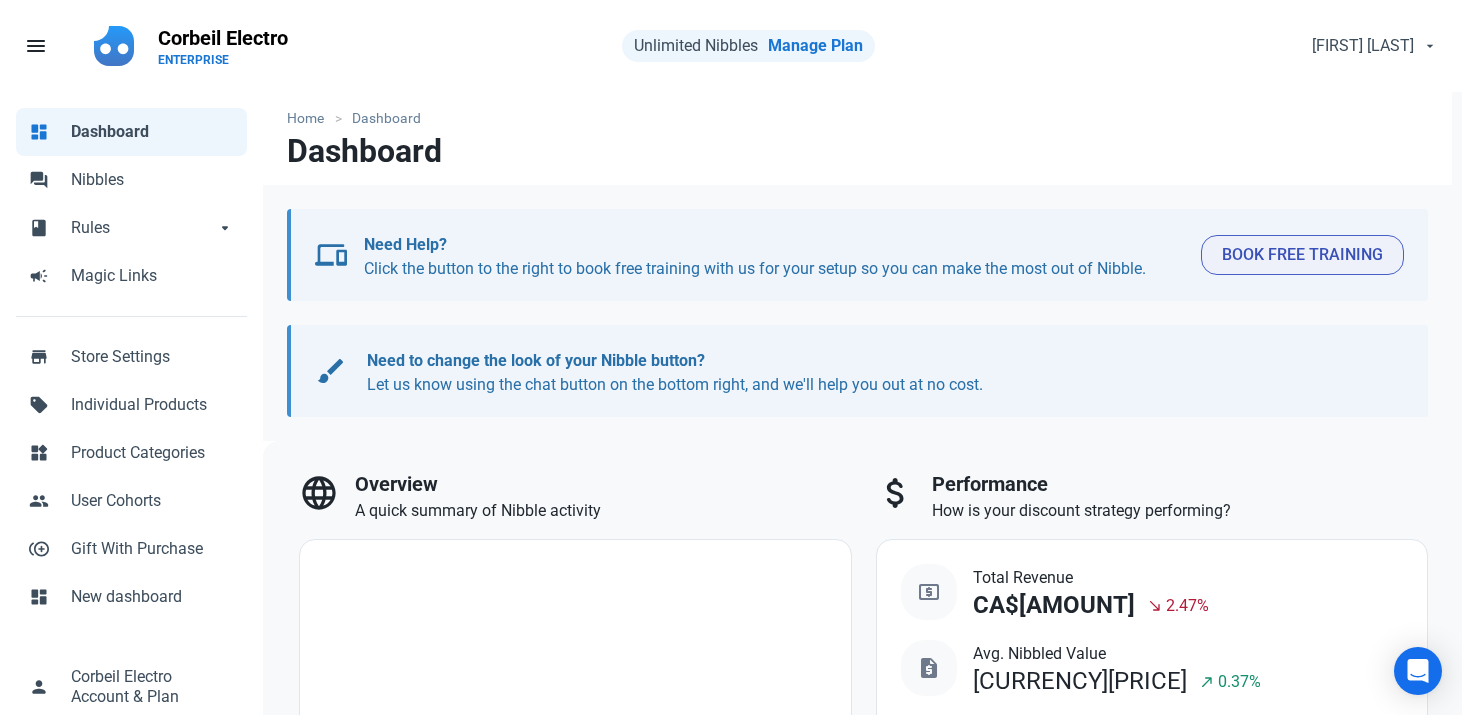 select on "custom" 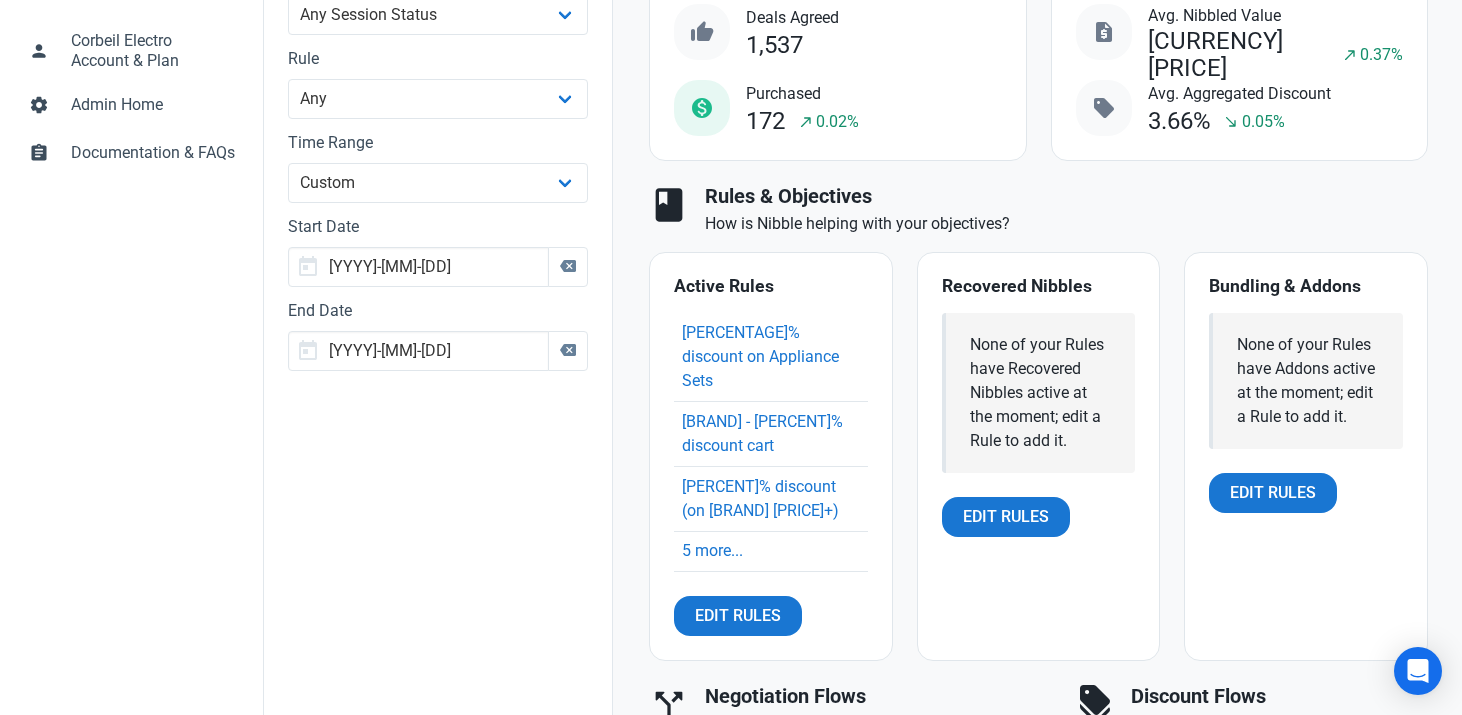 scroll, scrollTop: 637, scrollLeft: 0, axis: vertical 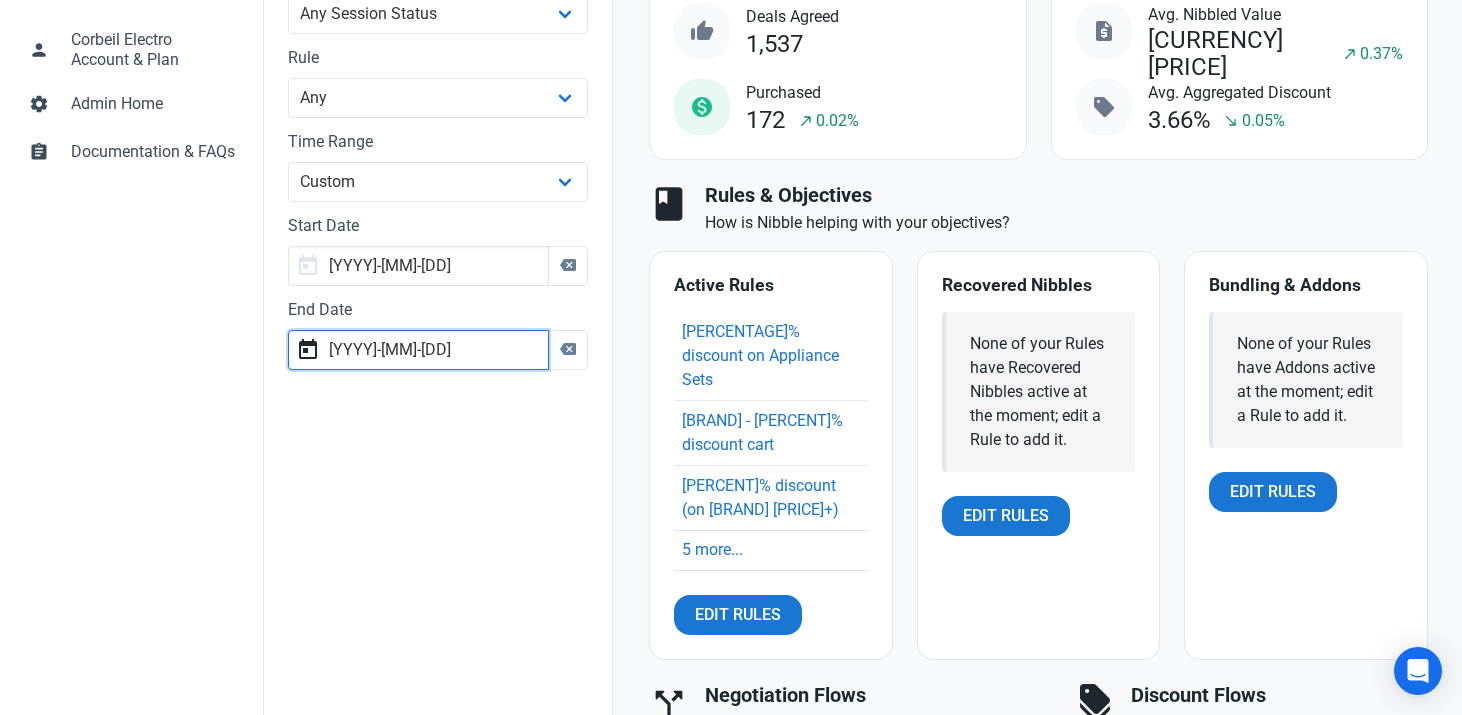 click on "[YYYY]-[MM]-[DD]" at bounding box center [418, 350] 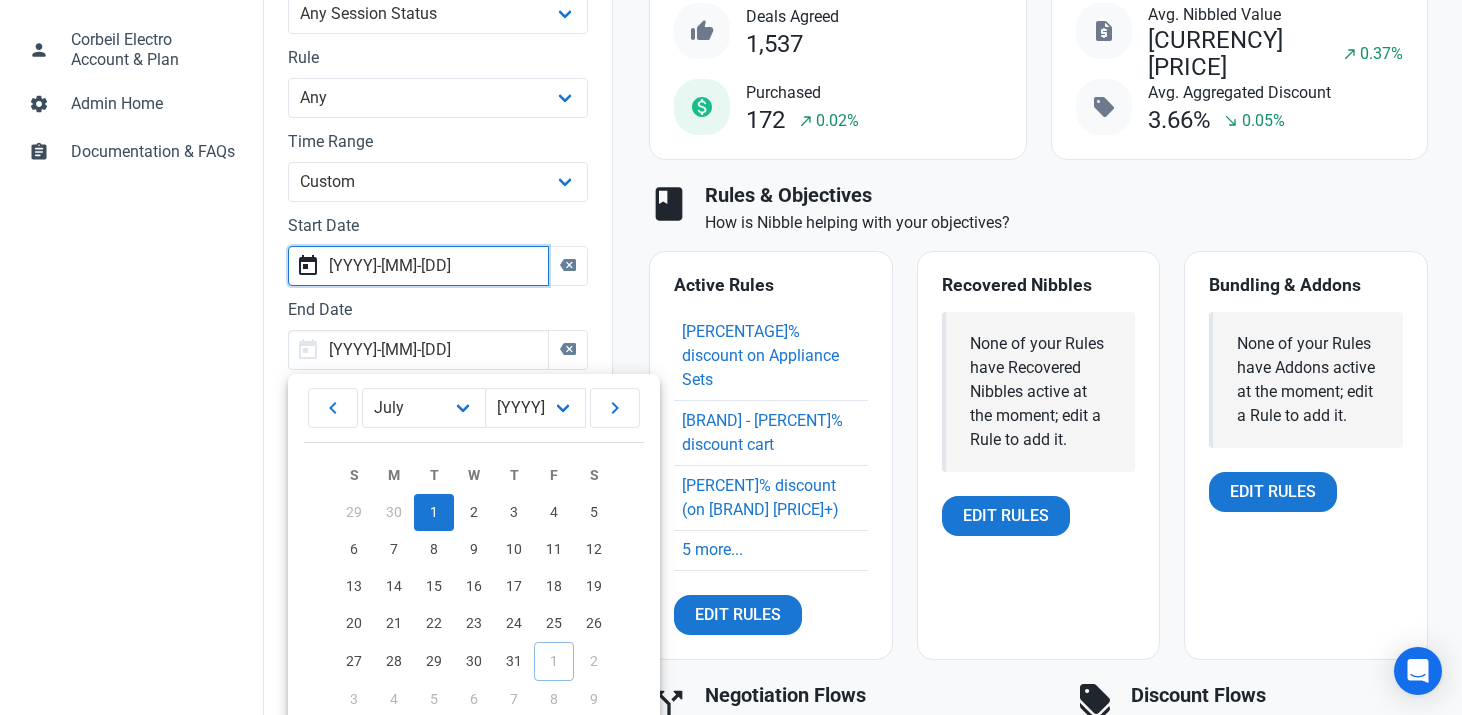 click on "[YYYY]-[MM]-[DD]" at bounding box center [418, 266] 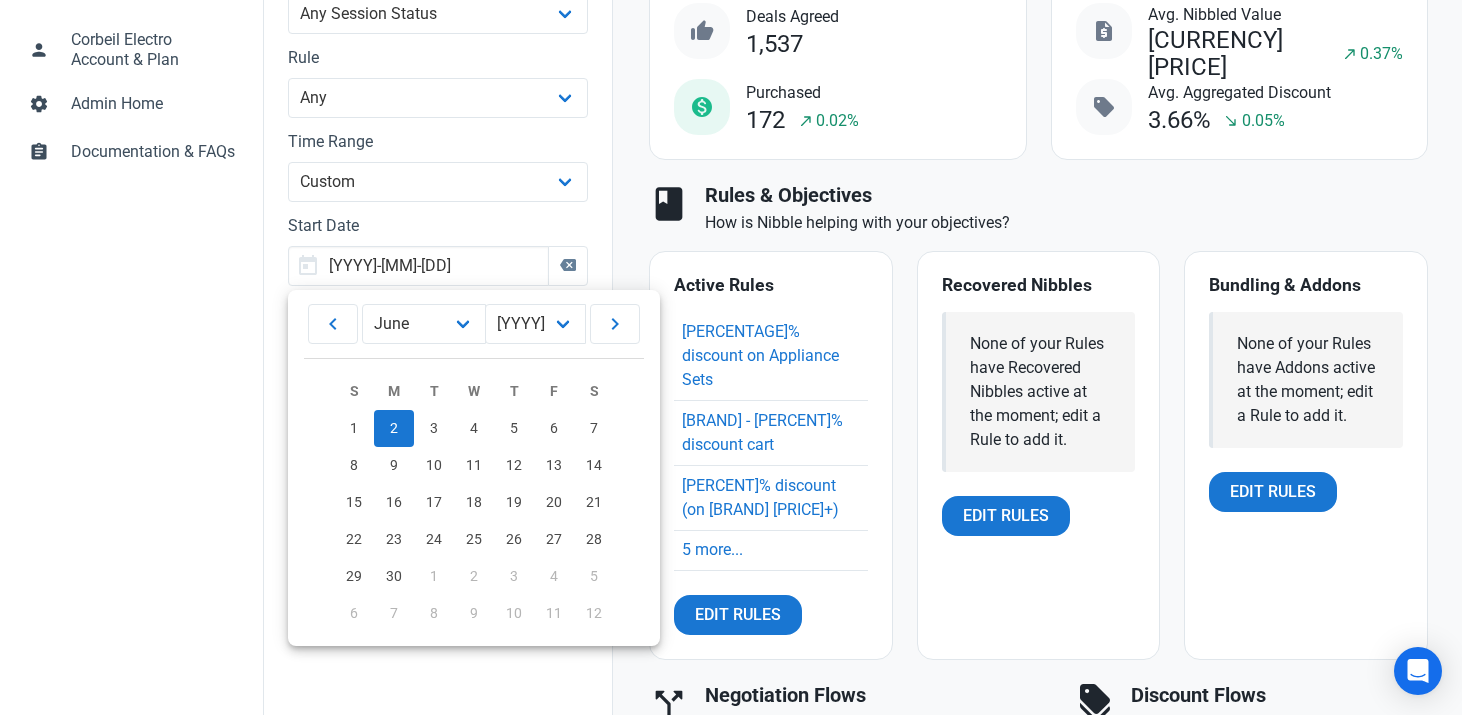 click on "dashboard Dashboard forum Nibbles book Rules book Rules arrow_drop_down book Ruleset inventory_2 Archive campaign Magic Links store Store Settings sell Individual Products widgets Product Categories people User Cohorts control_point_duplicate Gift With Purchase dashboard New dashboard person Corbeil Electro Account & Plan settings Admin Home assignment Documentation & FAQs" at bounding box center [131, 896] 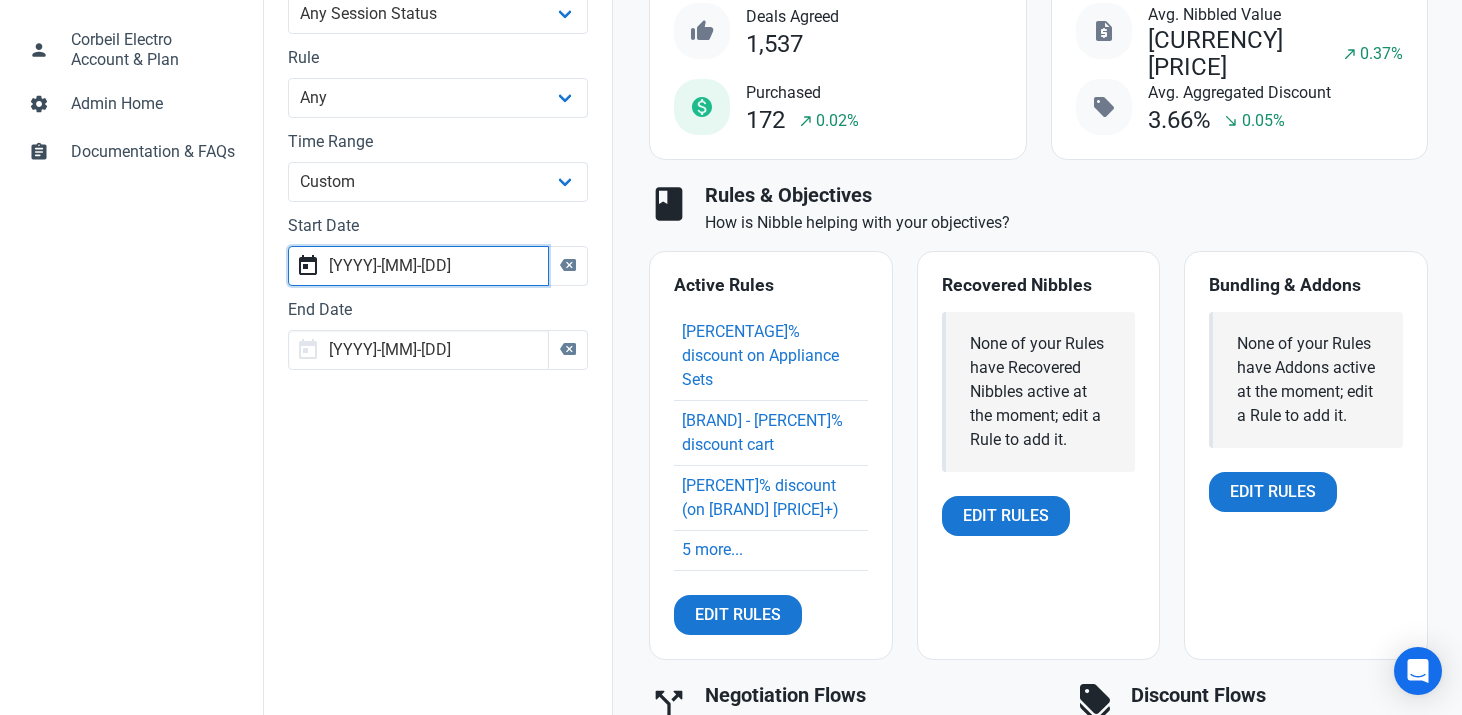 click on "[YYYY]-[MM]-[DD]" at bounding box center [418, 266] 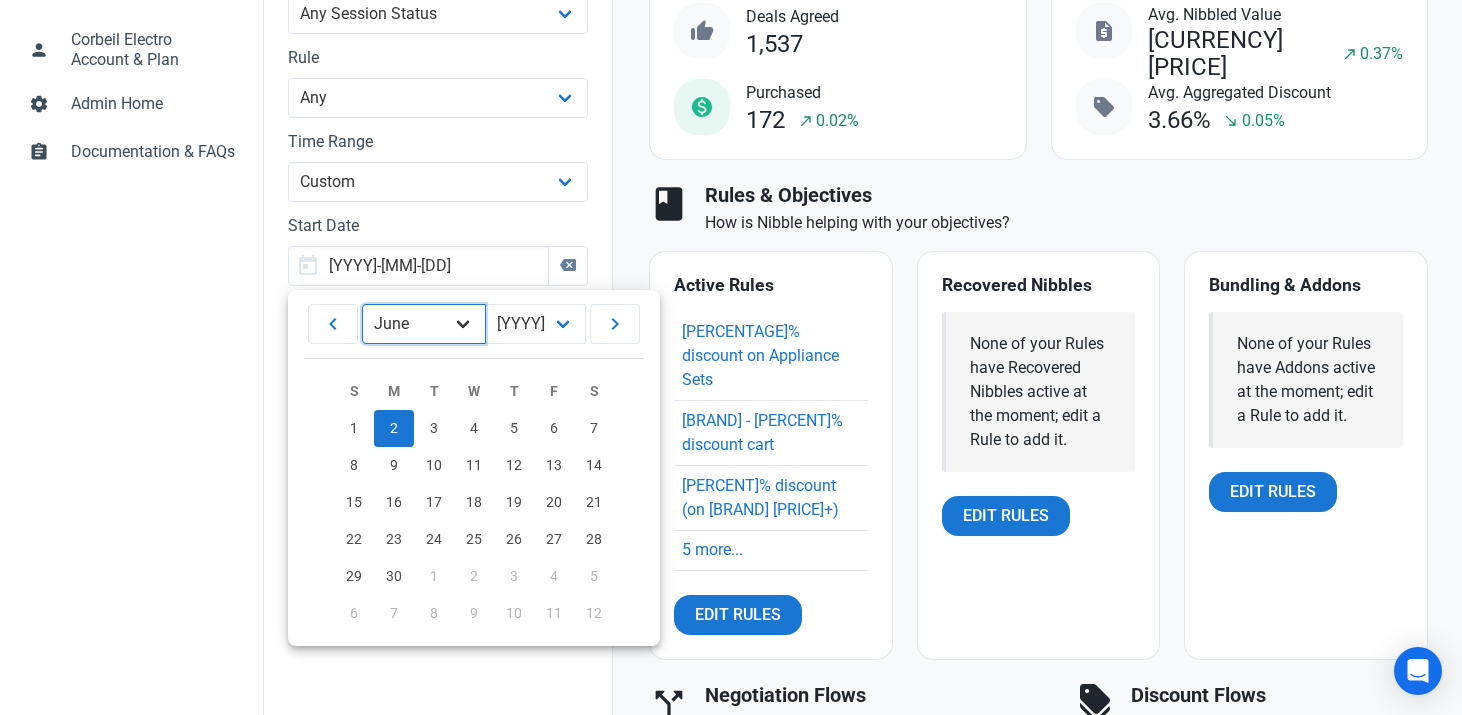 click on "January   February   March   April   May   June   July   August   September   October   November   December" at bounding box center (424, 324) 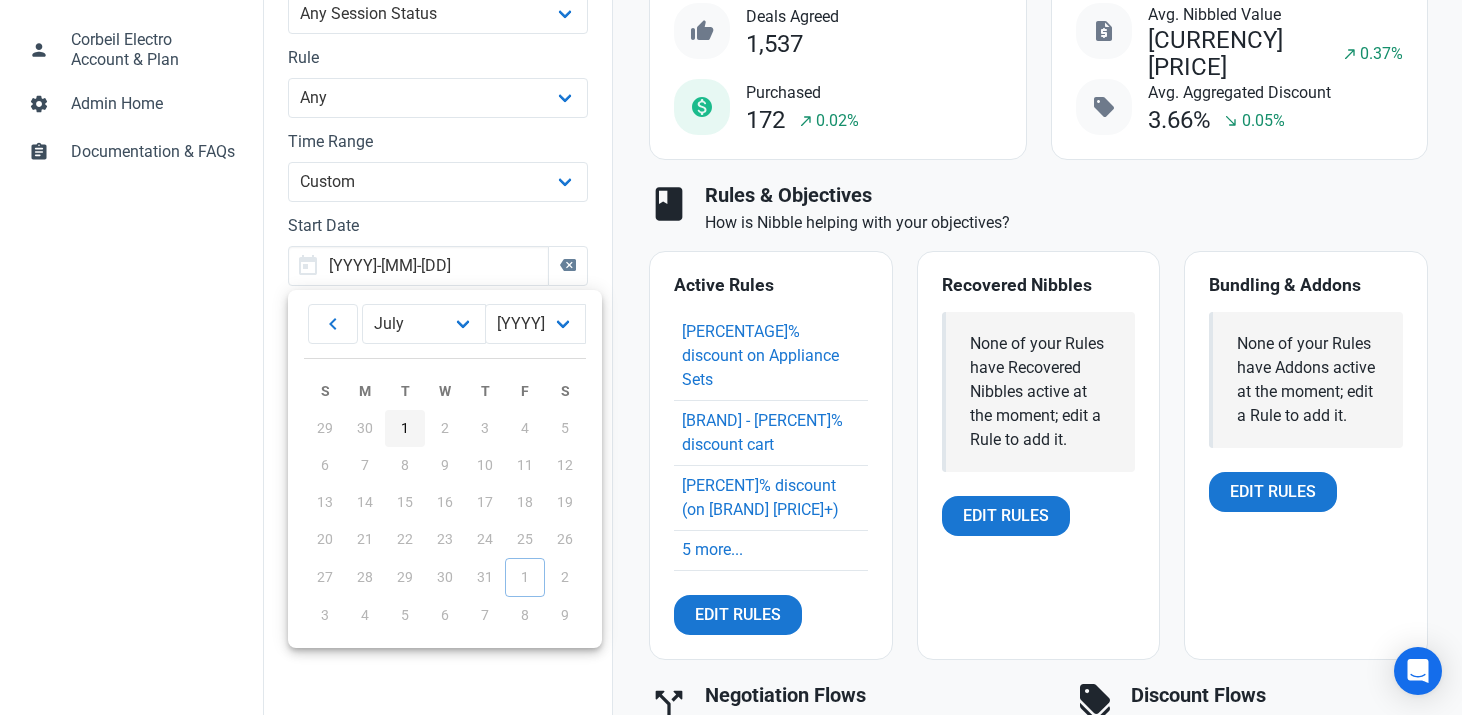 click on "1" at bounding box center (405, 428) 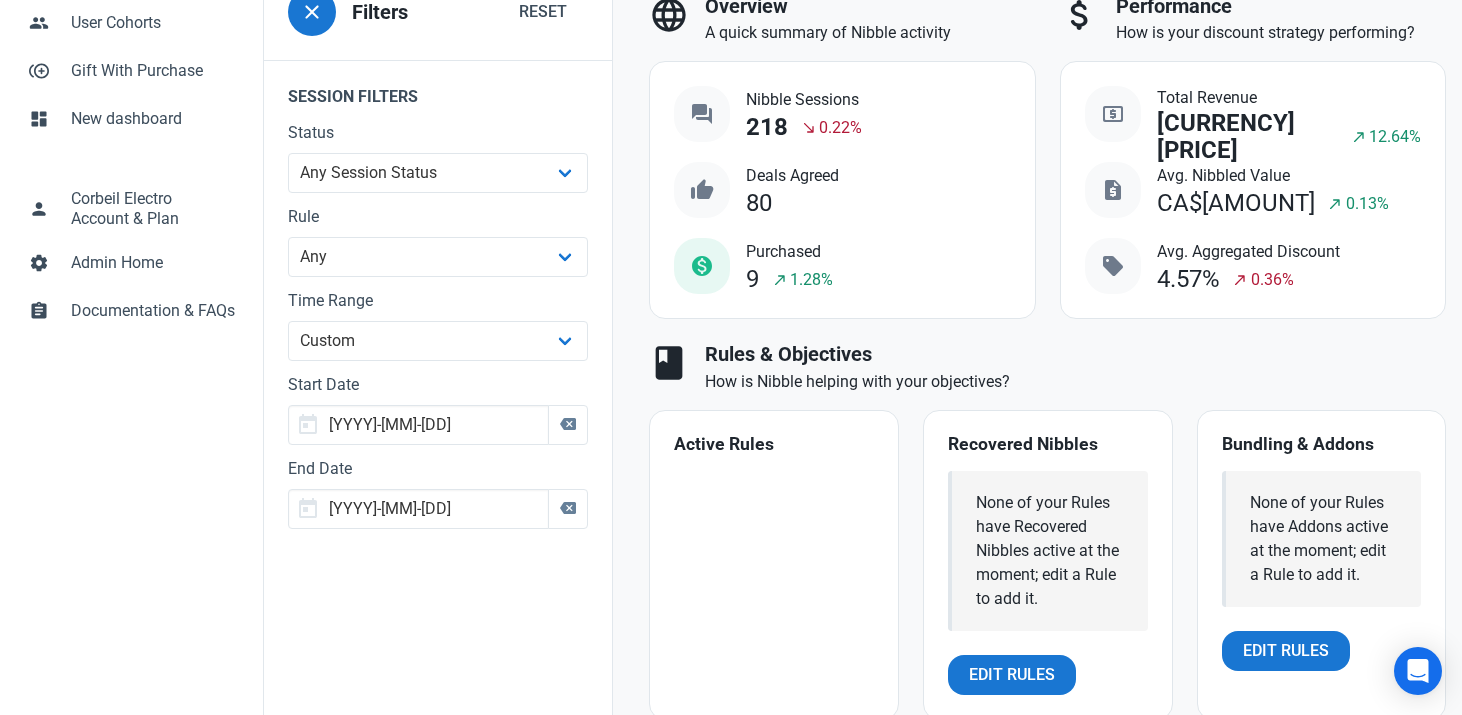 scroll, scrollTop: 572, scrollLeft: 0, axis: vertical 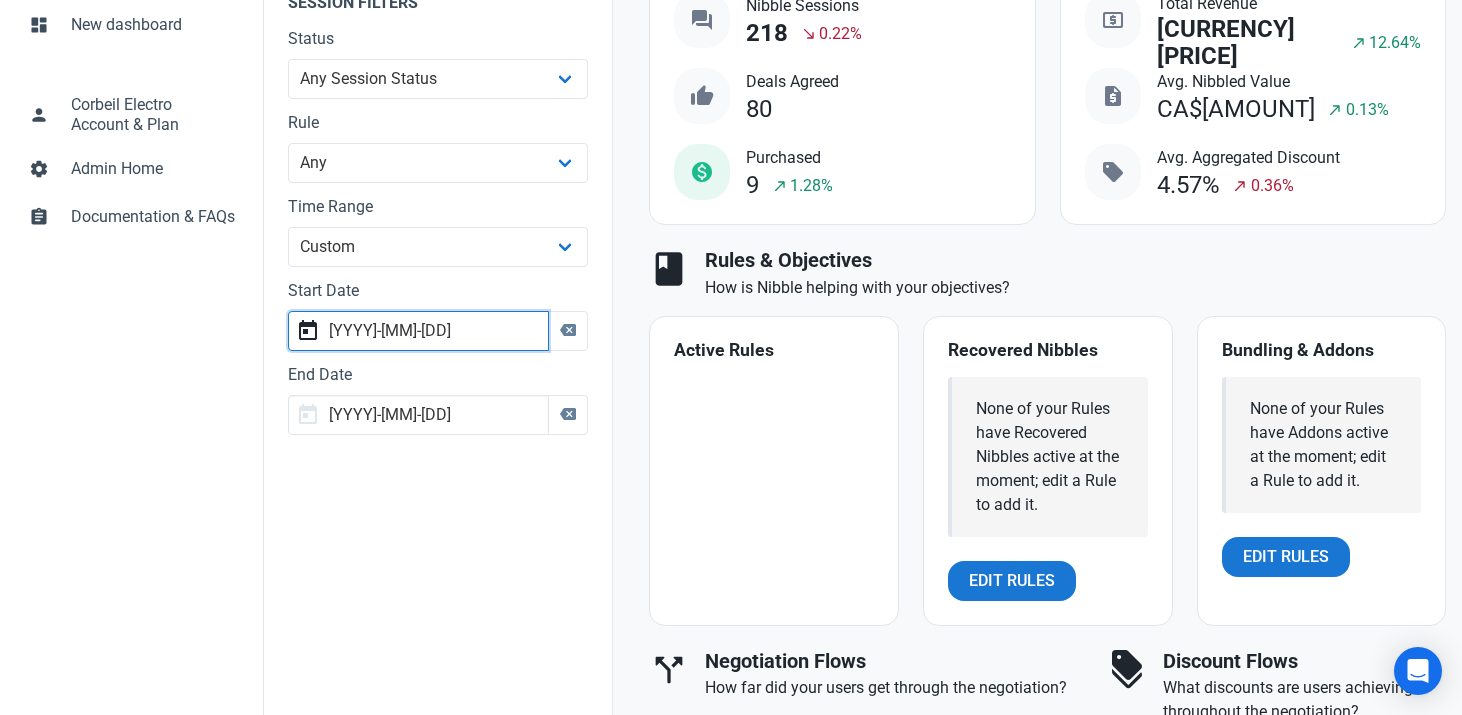 click on "[YYYY]-[MM]-[DD]" at bounding box center [418, 331] 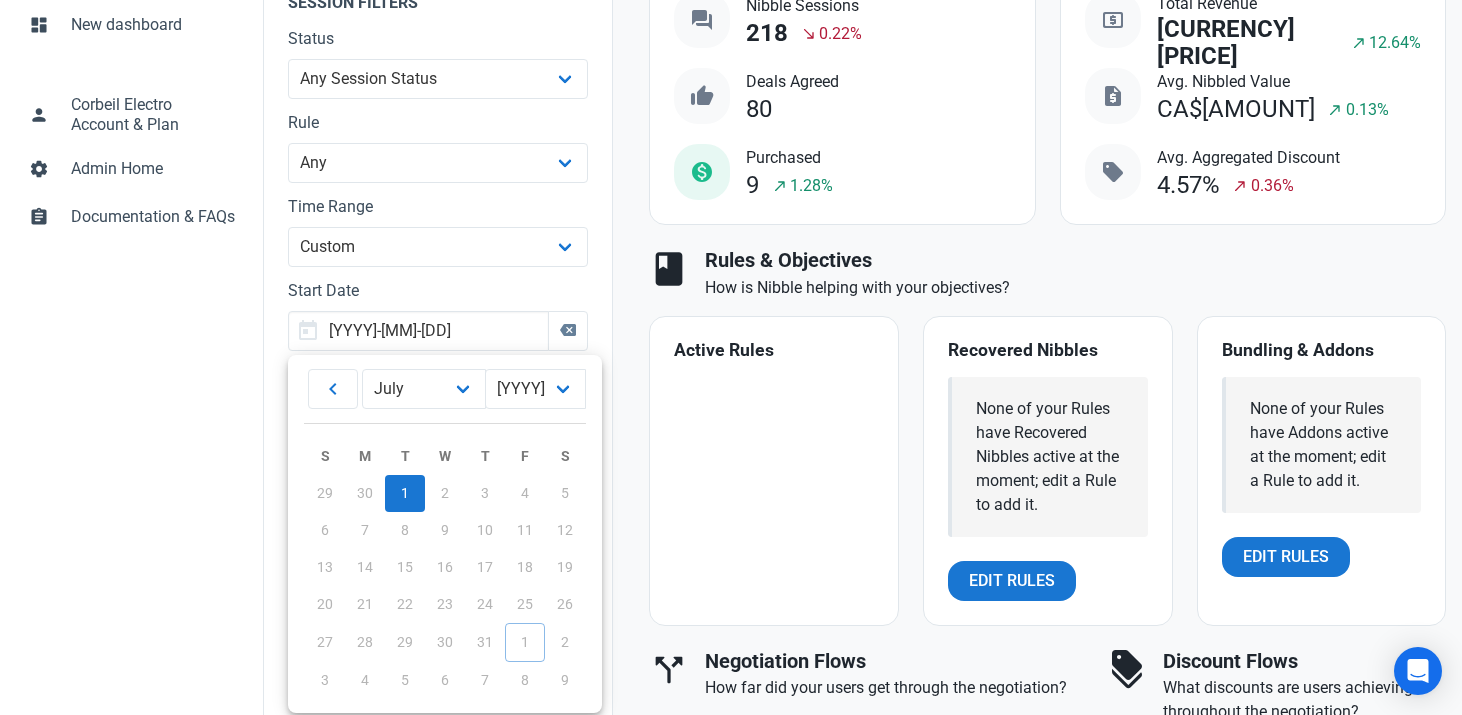 click on "1" at bounding box center [405, 493] 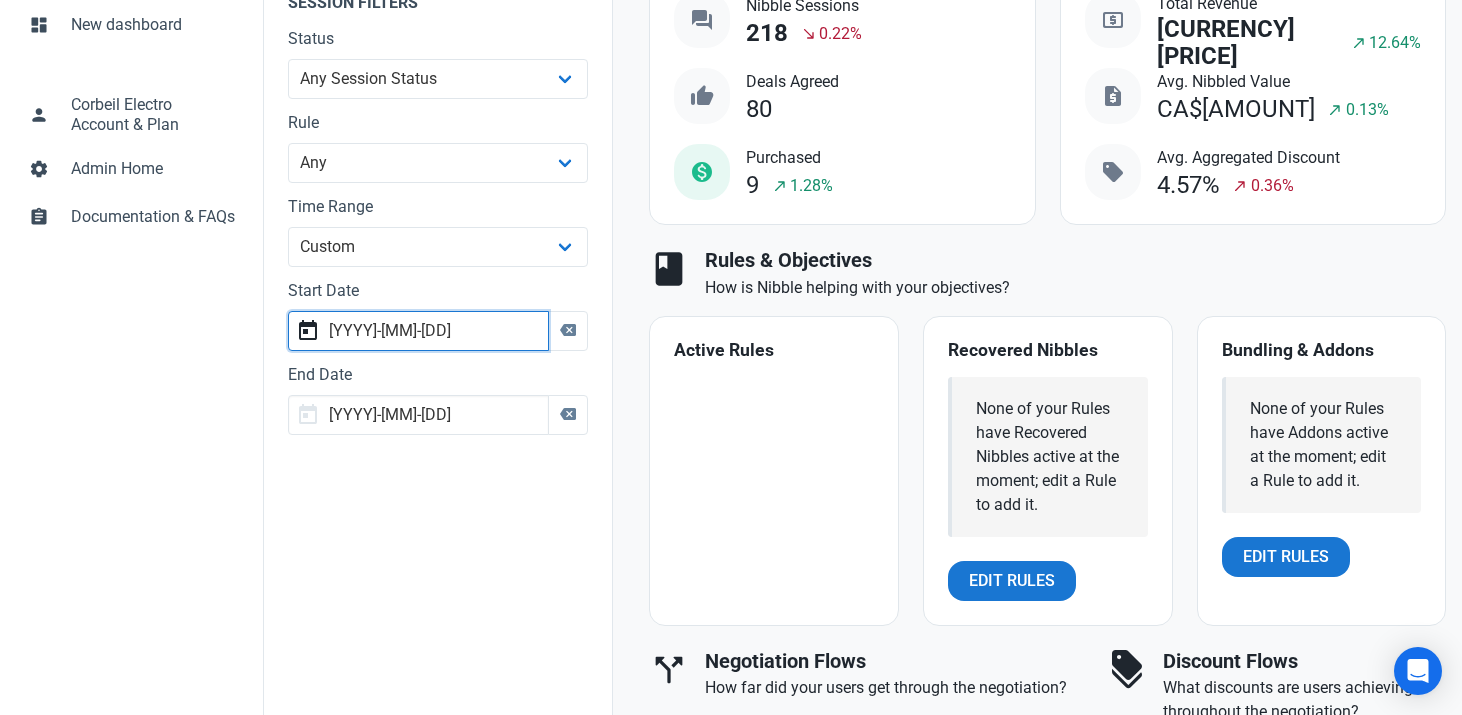 click on "[YYYY]-[MM]-[DD]" at bounding box center (418, 331) 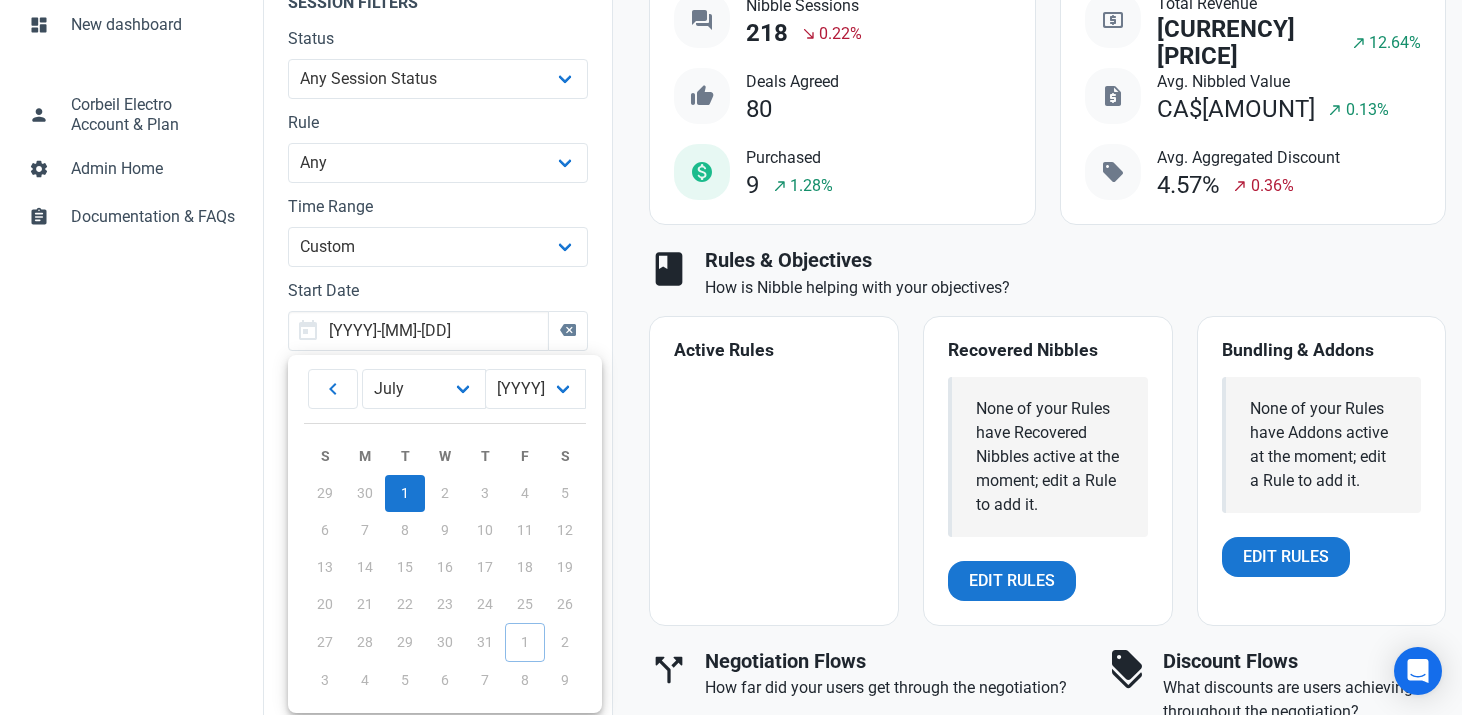 click on "1" at bounding box center [405, 493] 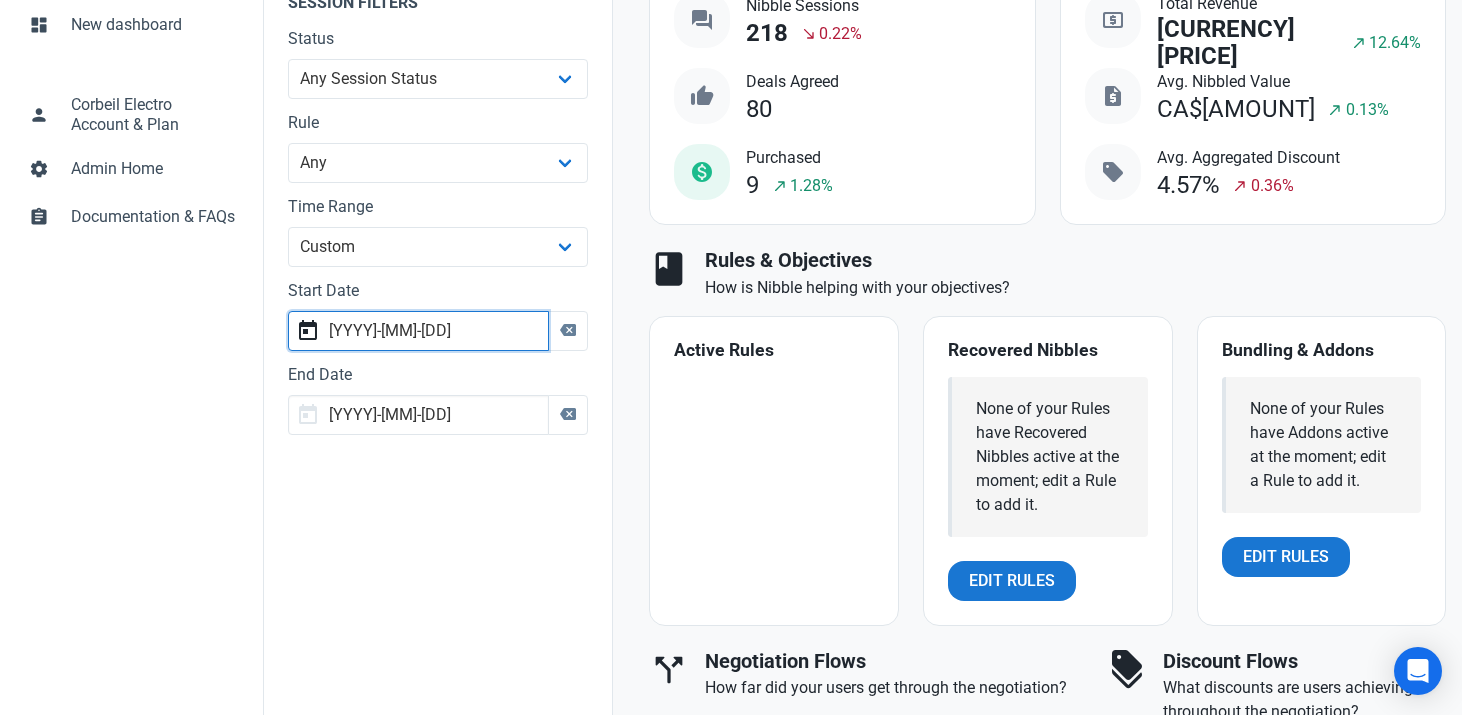 click on "[YYYY]-[MM]-[DD]" at bounding box center [418, 331] 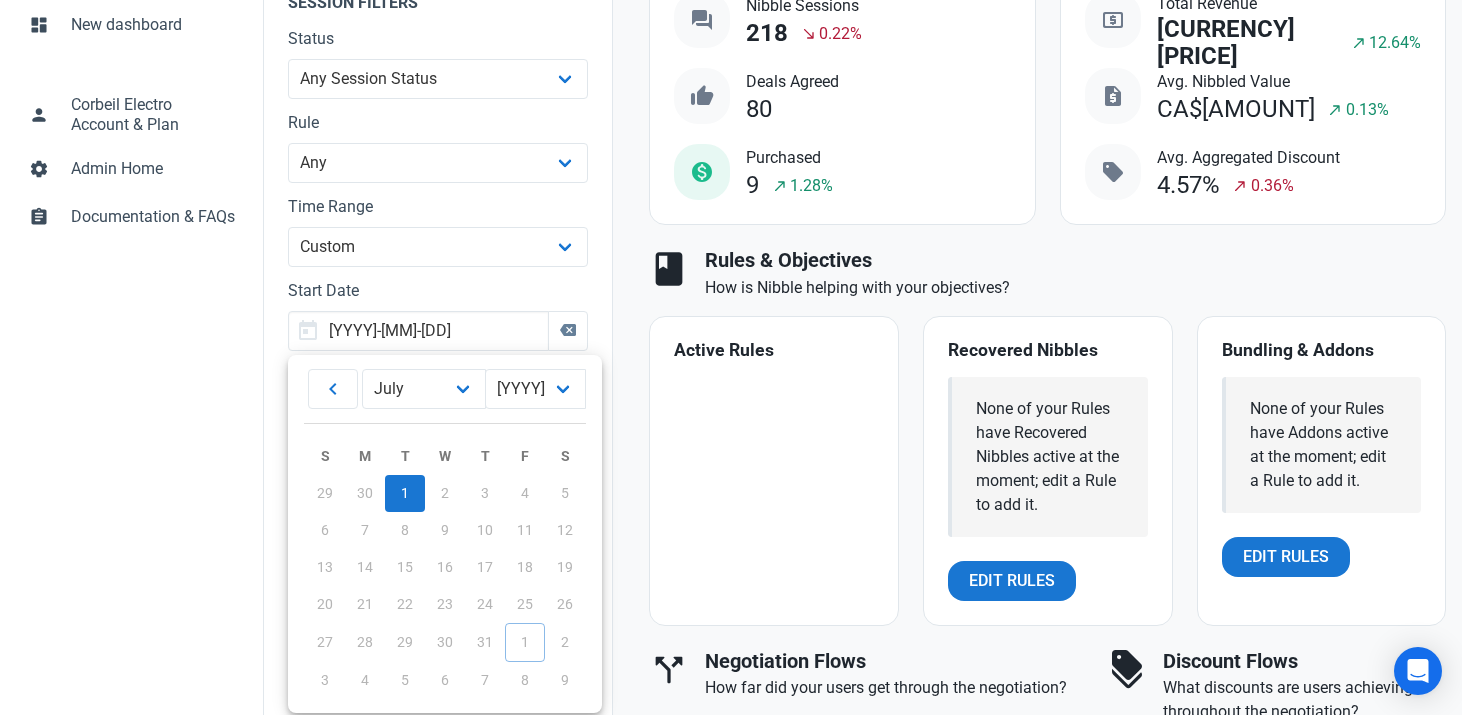 click on "2" at bounding box center (445, 493) 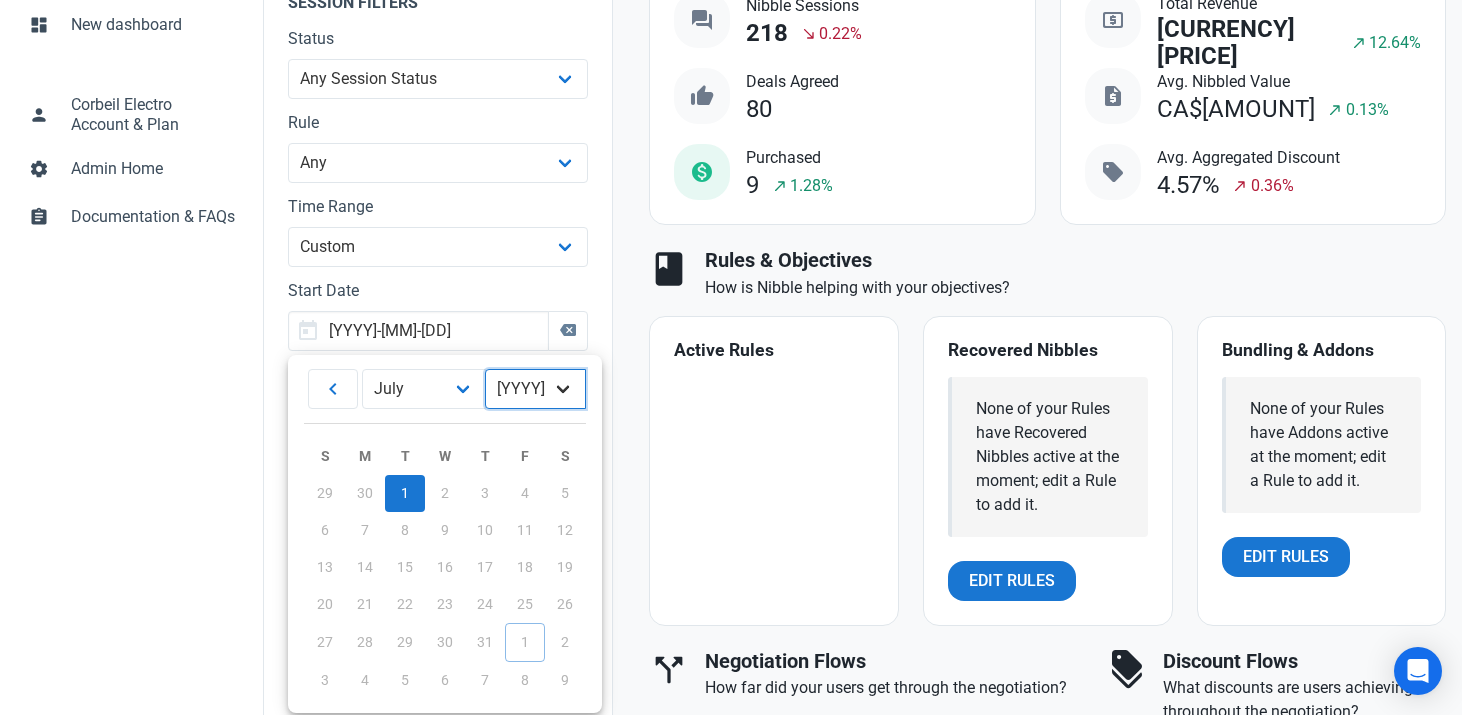 click on "2025   2024   2023   2022   2021   2020   2019   2018   2017   2016   2015   2014   2013   2012   2011   2010   2009   2008   2007   2006   2005   2004   2003   2002   2001   2000   1999   1998   1997   1996   1995   1994   1993   1992   1991   1990   1989   1988   1987   1986   1985   1984   1983   1982   1981   1980   1979   1978   1977   1976   1975   1974   1973   1972   1971   1970   1969   1968   1967   1966   1965   1964   1963   1962   1961   1960   1959   1958   1957   1956   1955   1954   1953   1952   1951   1950   1949   1948   1947   1946   1945   1944   1943   1942   1941   1940   1939   1938   1937   1936   1935   1934   1933   1932   1931   1930   1929   1928   1927   1926   1925" at bounding box center [535, 389] 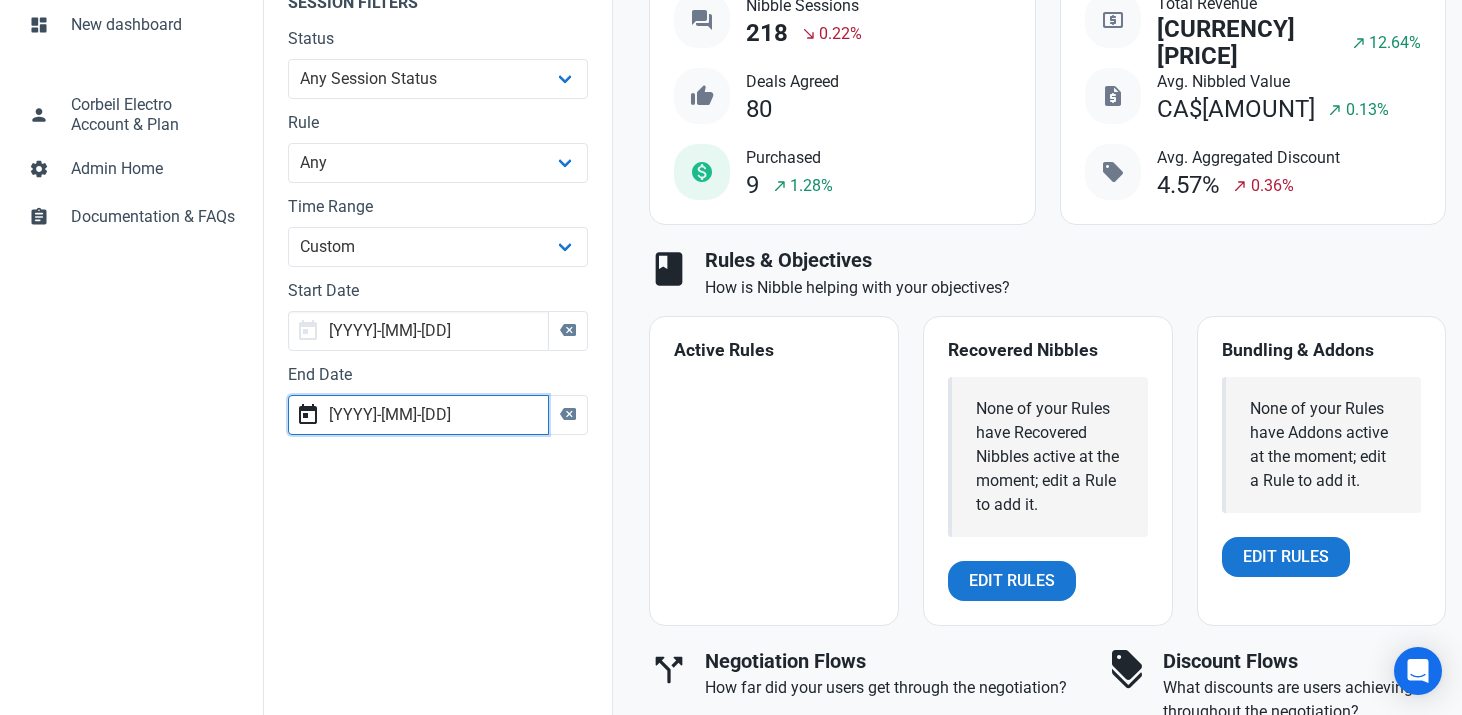 click on "[YYYY]-[MM]-[DD]" at bounding box center [418, 415] 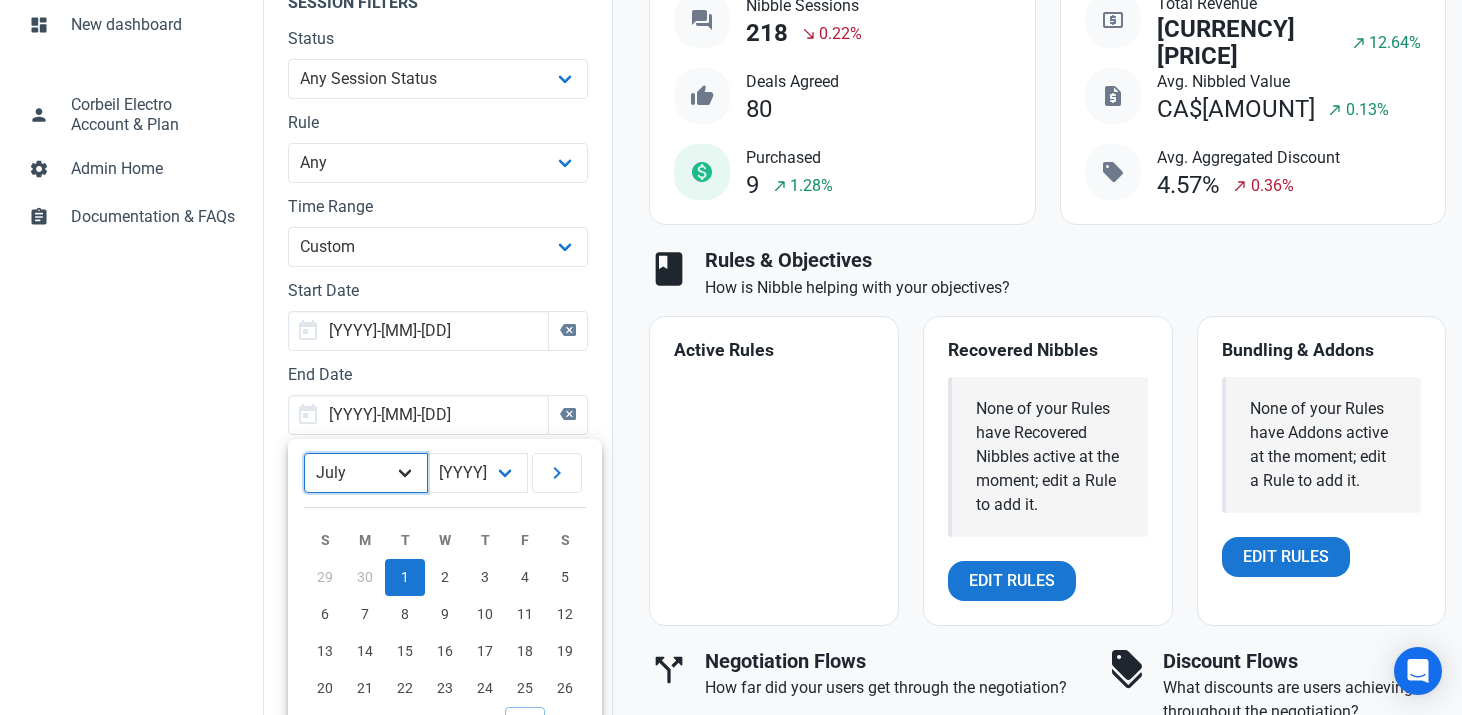 click on "January   February   March   April   May   June   July   August   September   October   November   December" at bounding box center [366, 473] 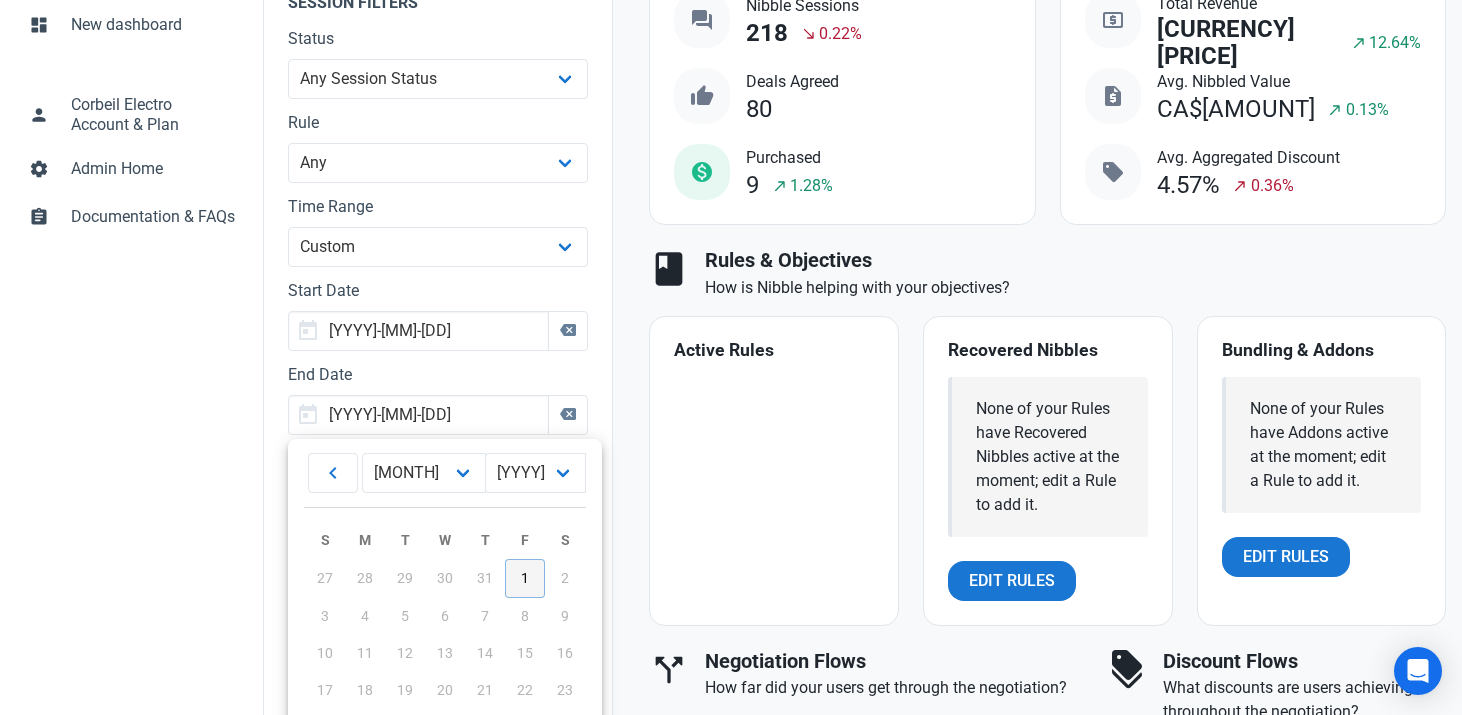 click on "1" at bounding box center [525, 578] 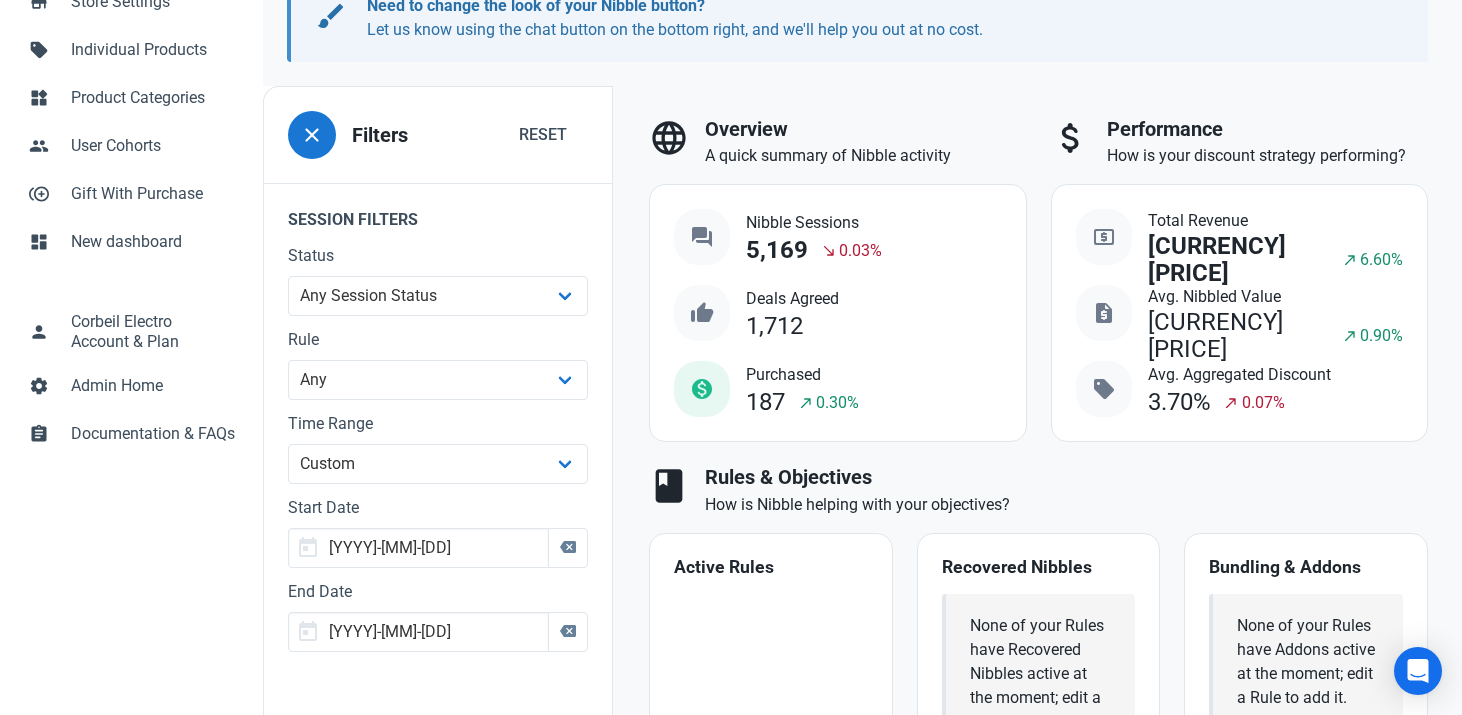 scroll, scrollTop: 451, scrollLeft: 0, axis: vertical 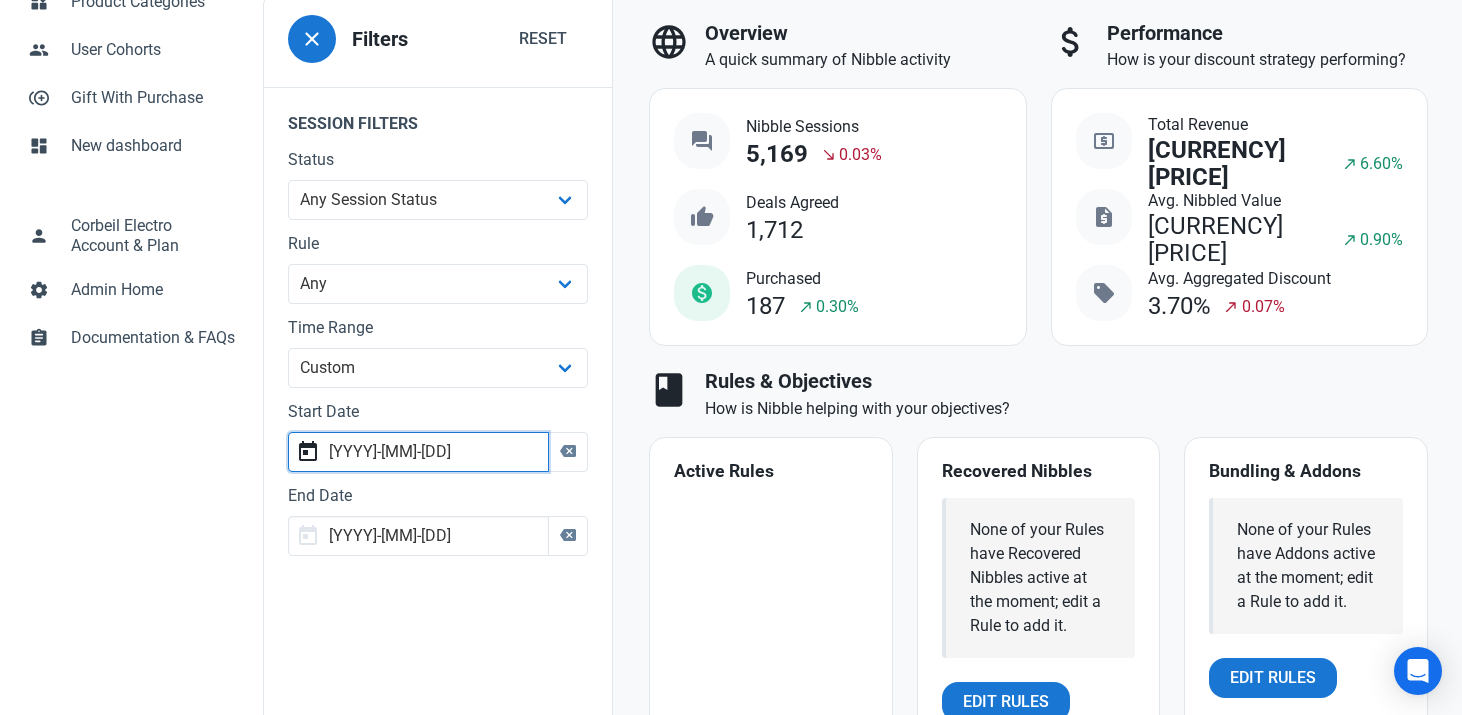 click on "[YYYY]-[MM]-[DD]" at bounding box center (418, 452) 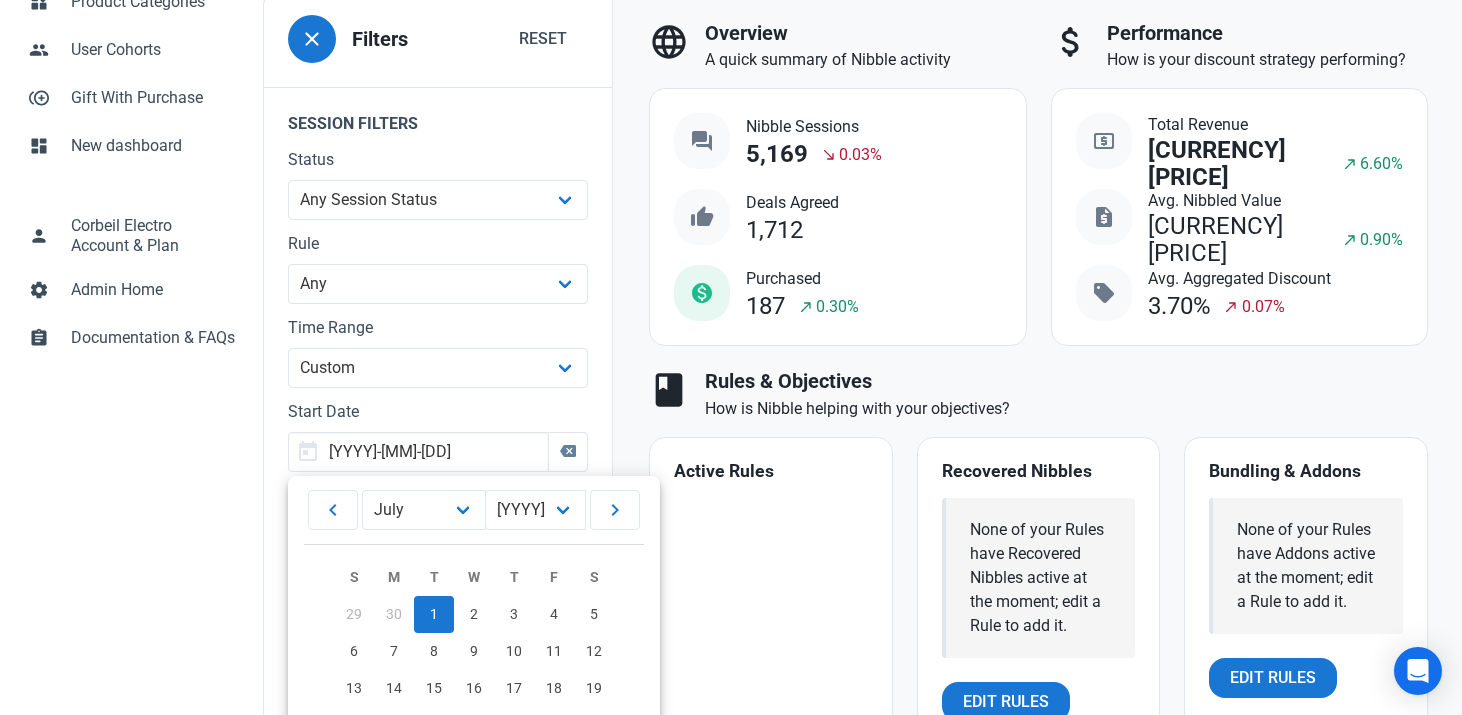 click on "1" at bounding box center [434, 614] 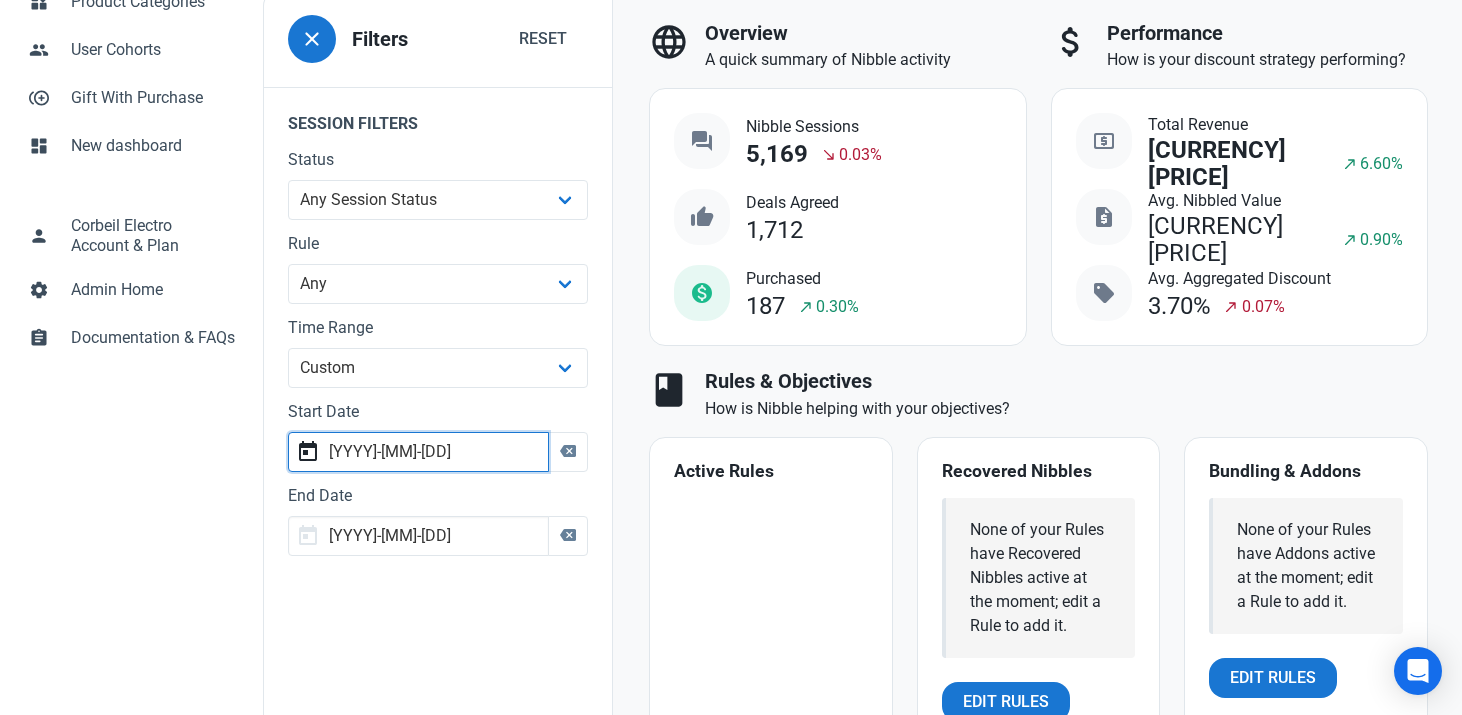 click on "[YYYY]-[MM]-[DD]" at bounding box center (418, 452) 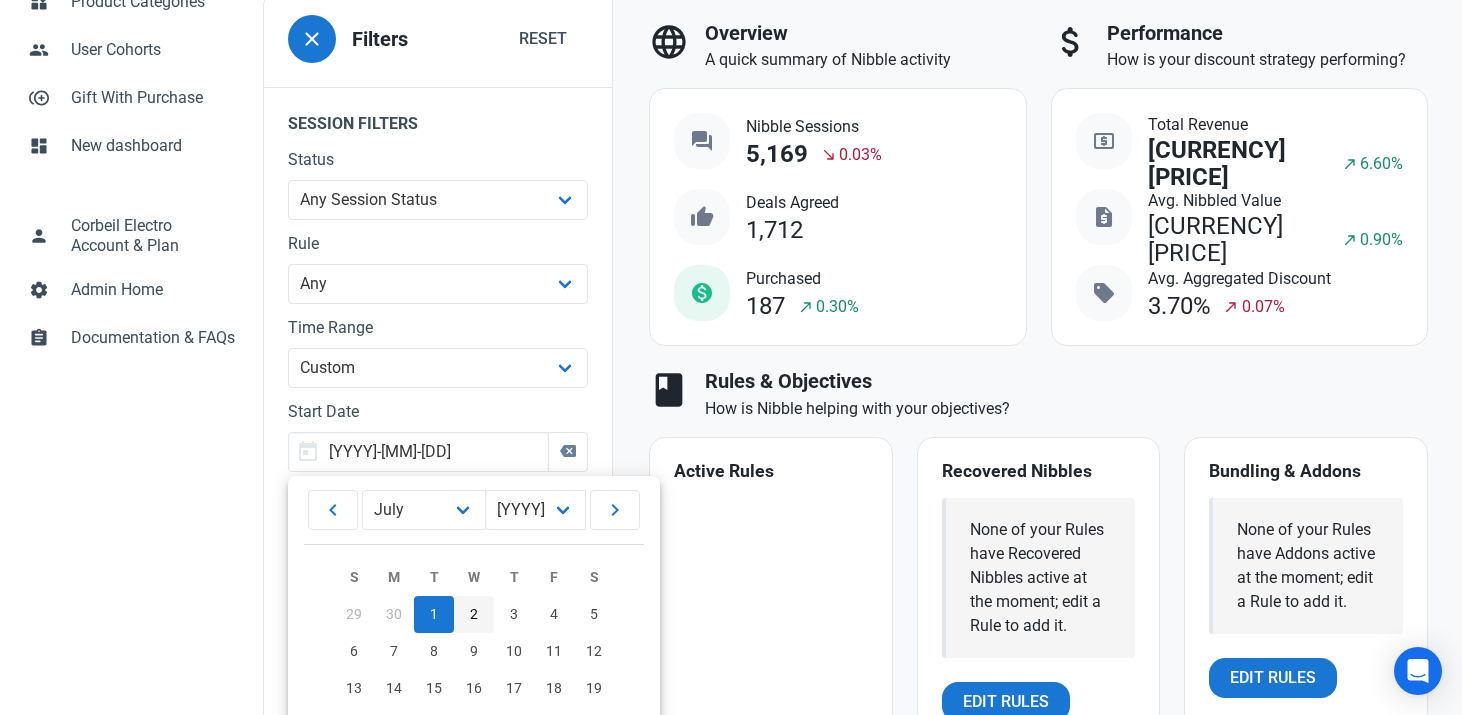 click on "2" at bounding box center (474, 614) 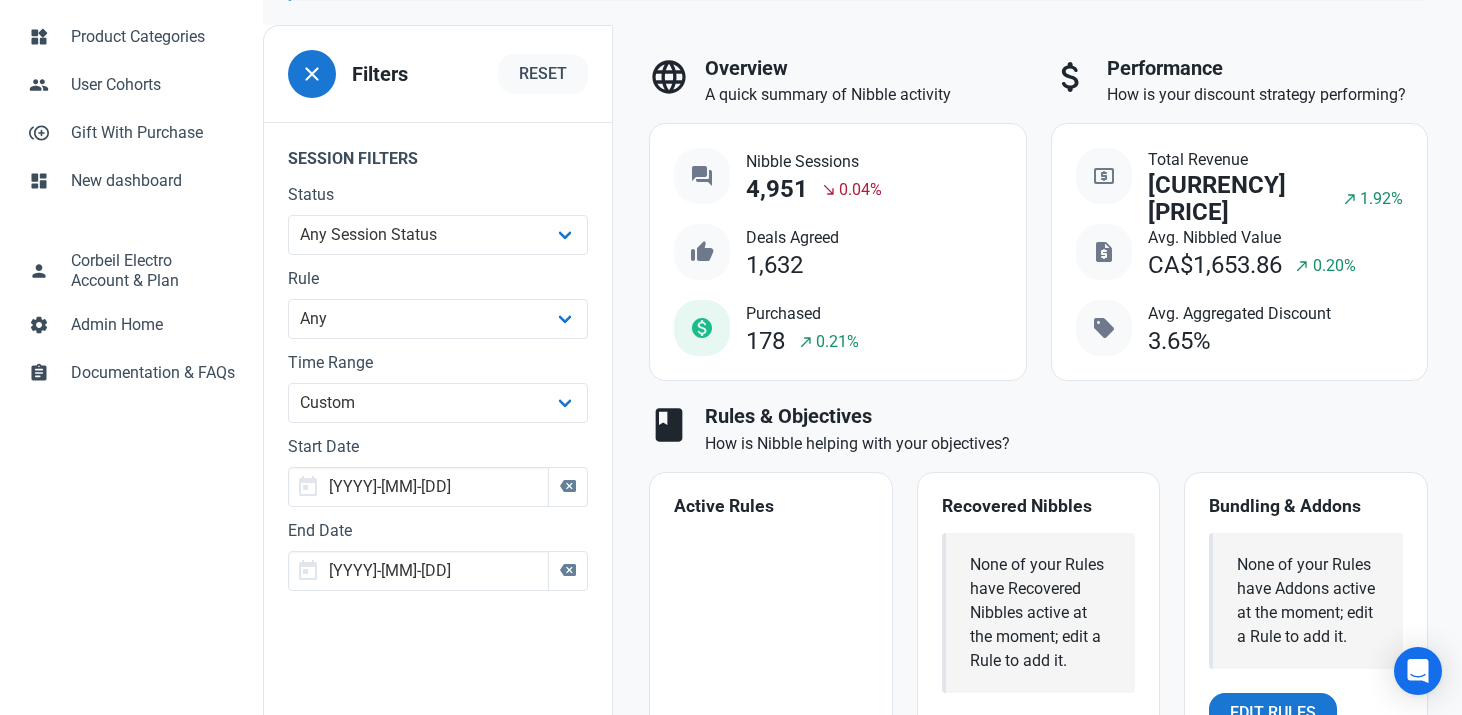 scroll, scrollTop: 487, scrollLeft: 0, axis: vertical 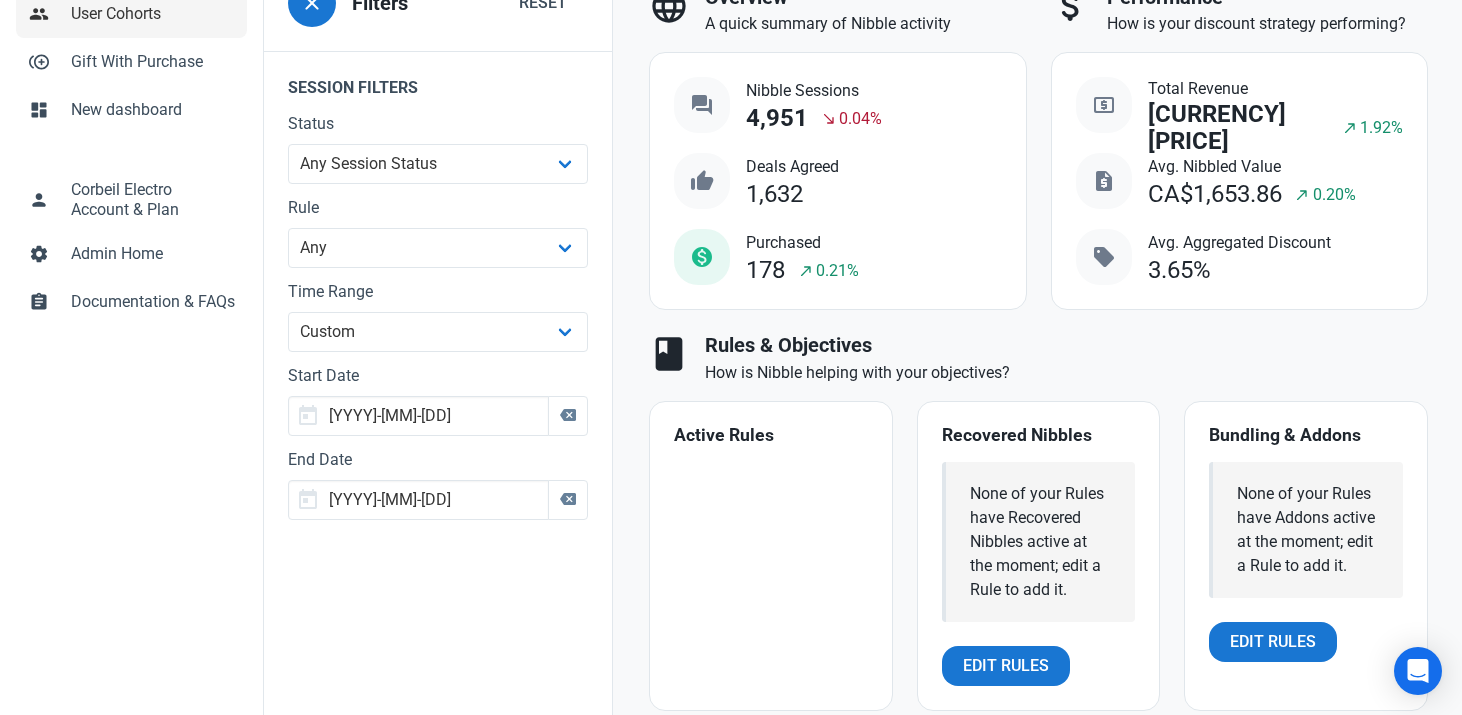 type on "[YYYY]-[MM]-[DD]" 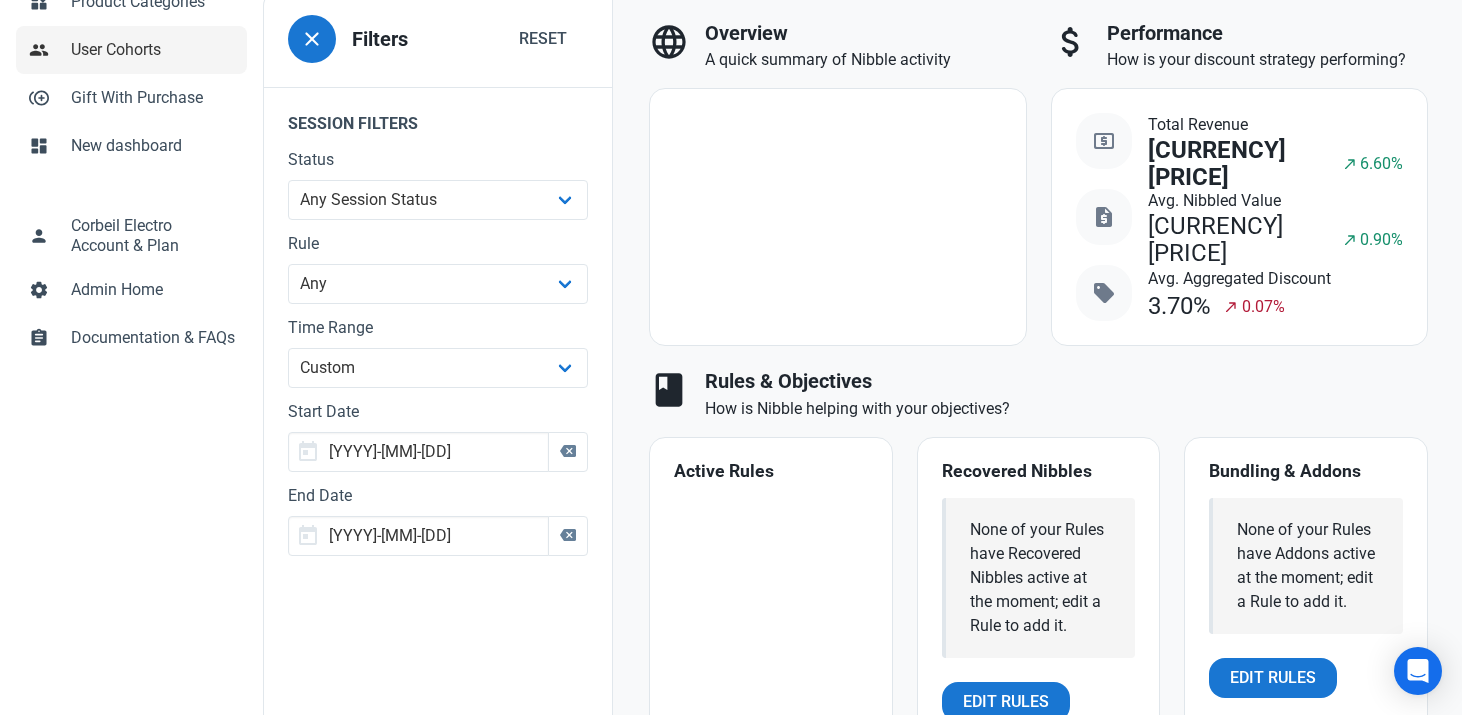 type on "[YYYY]-[MM]-[DD]" 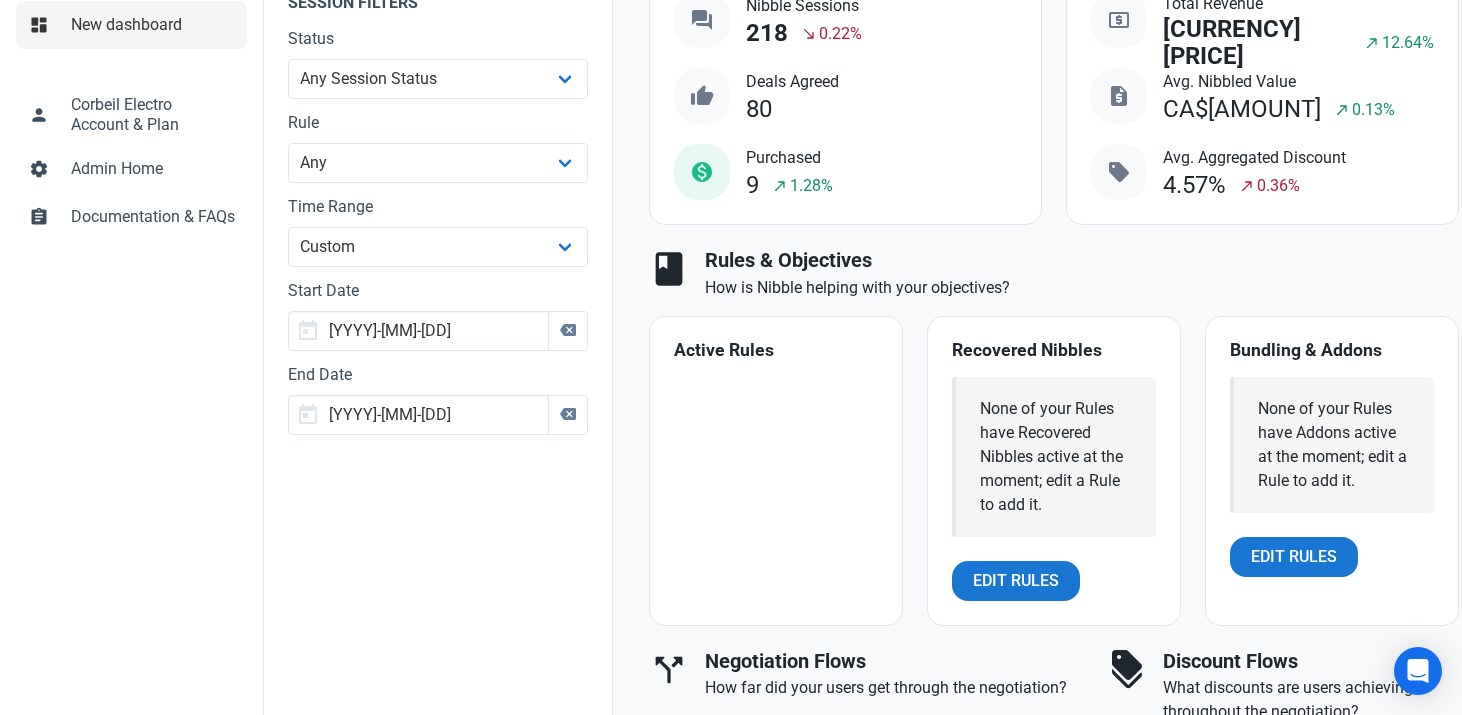 type on "[YYYY]-[MM]-[DD]" 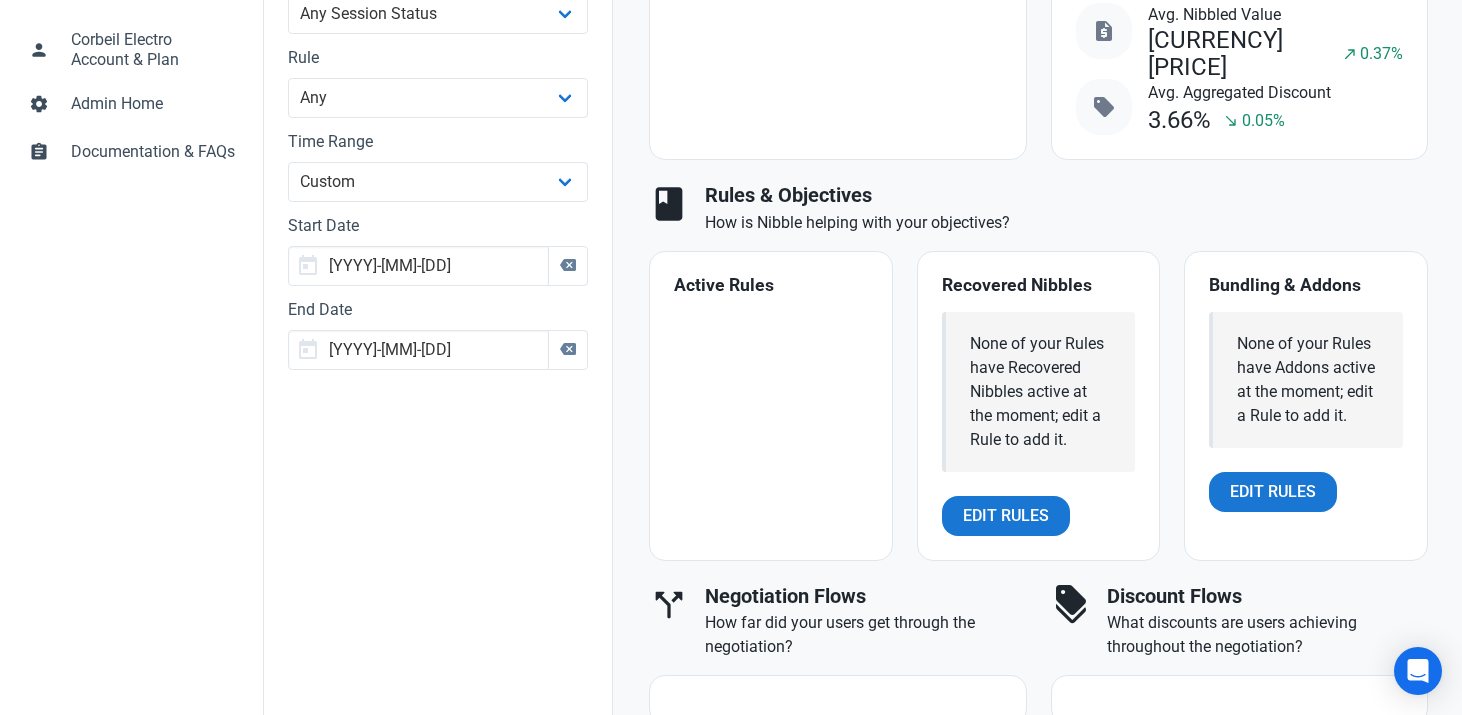 type on "[DATE]" 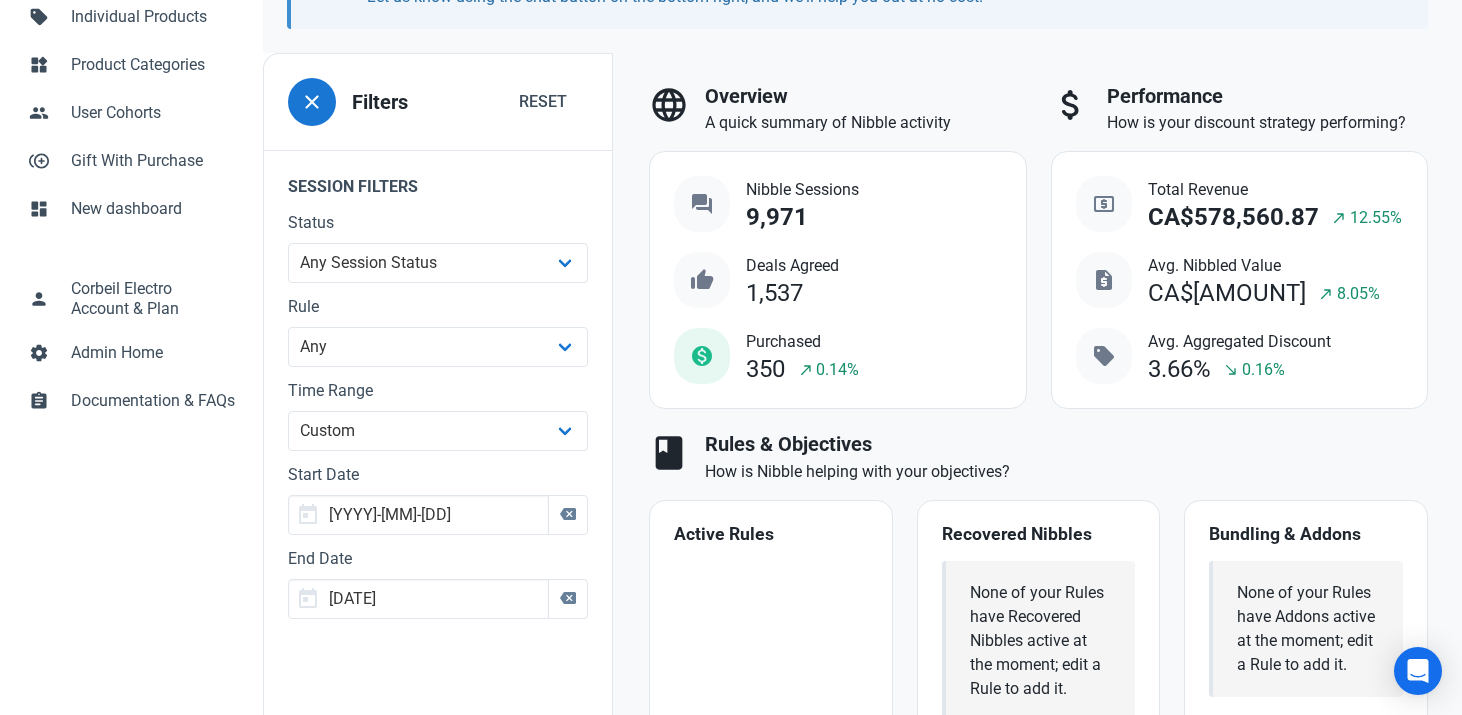 scroll, scrollTop: 473, scrollLeft: 0, axis: vertical 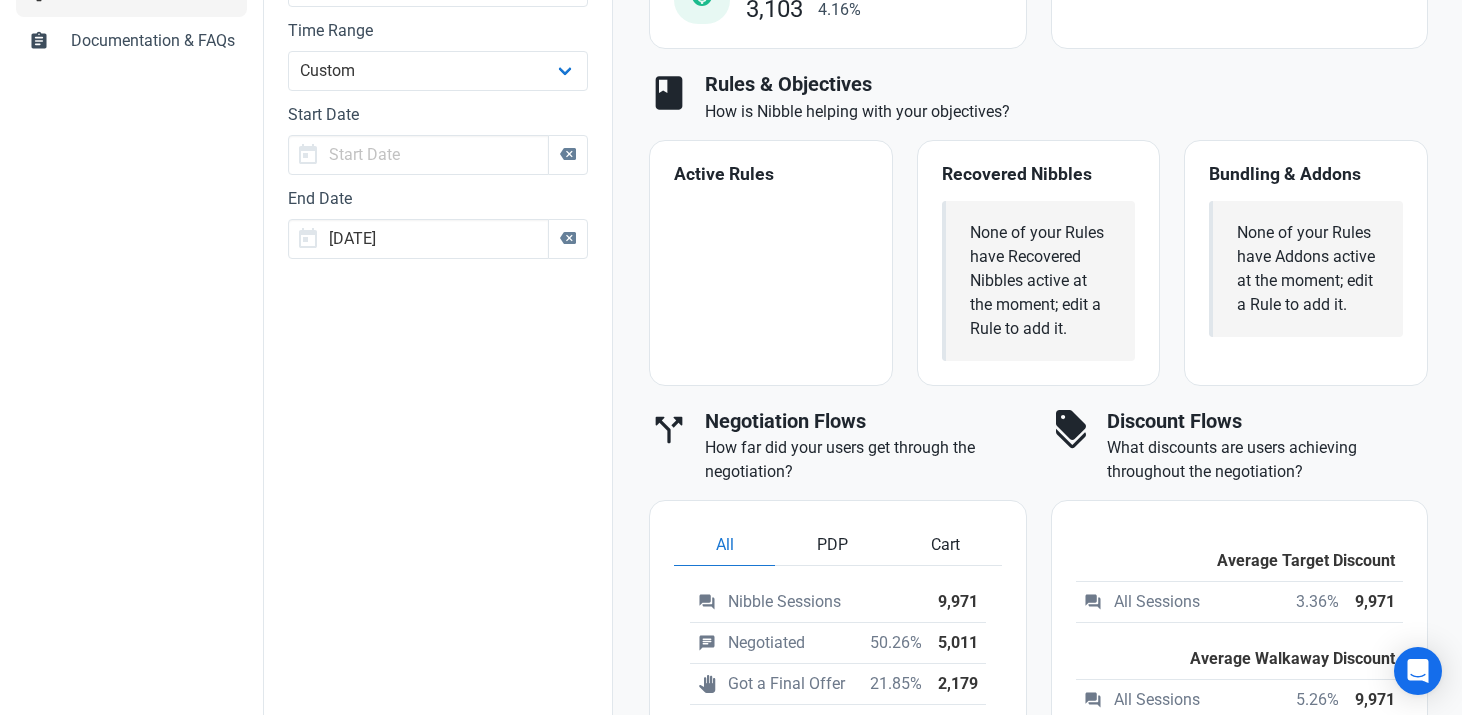 type on "[YYYY]-[MM]-[DD]" 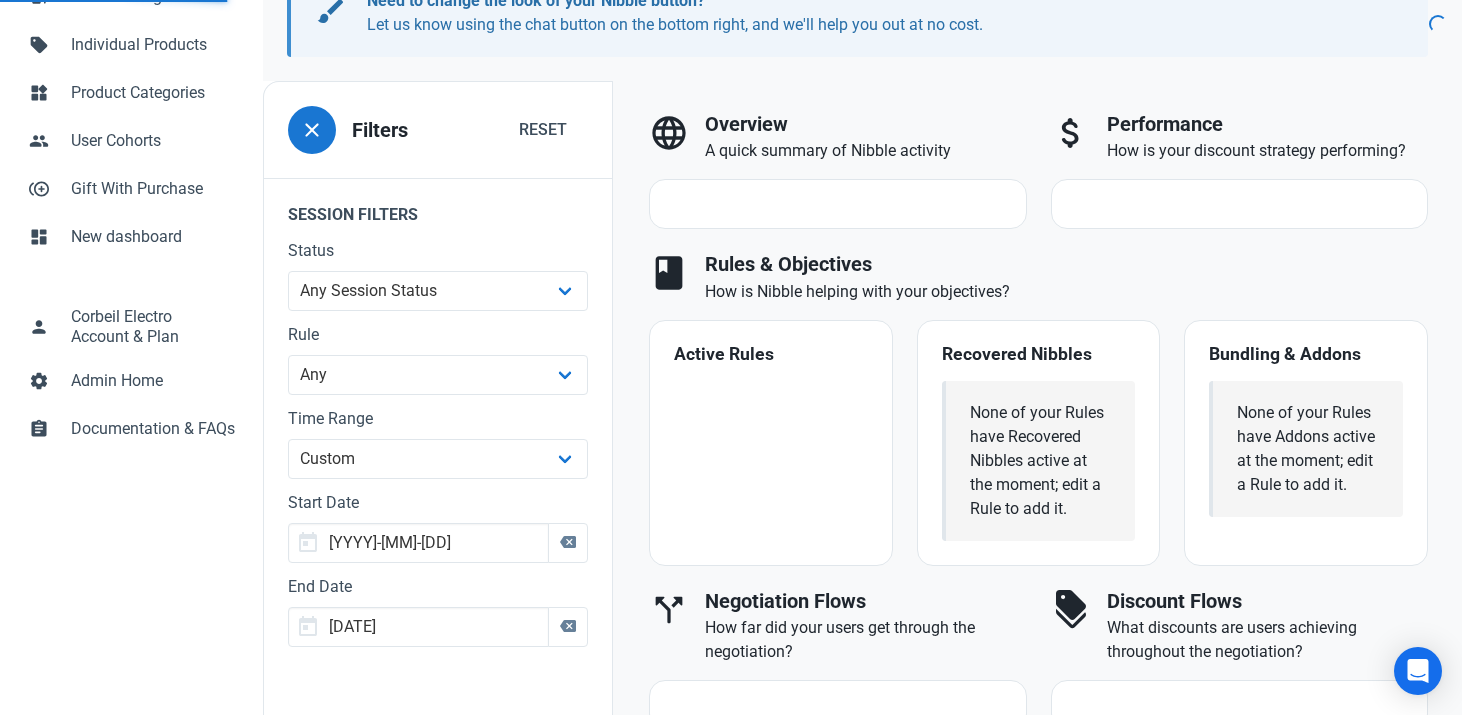 scroll, scrollTop: 517, scrollLeft: 0, axis: vertical 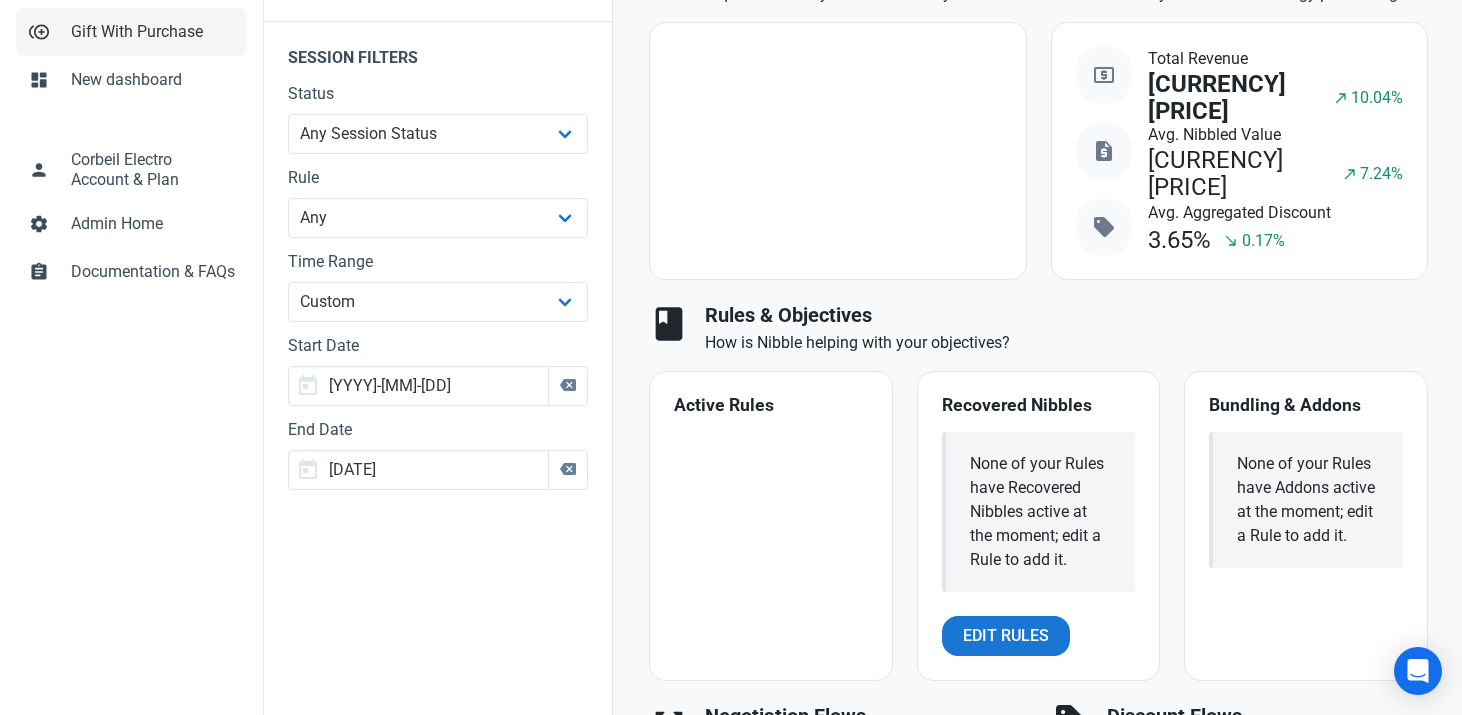 select on "7d" 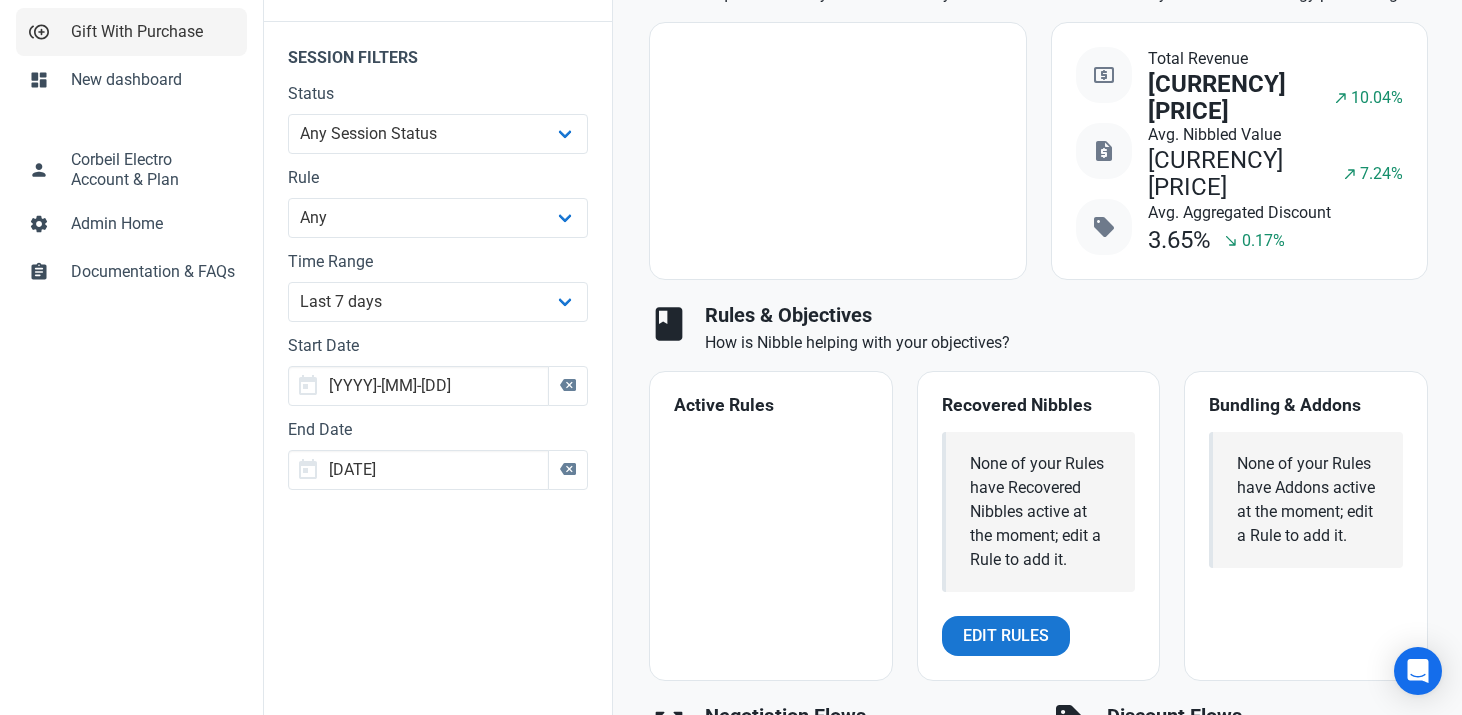 scroll, scrollTop: 0, scrollLeft: 0, axis: both 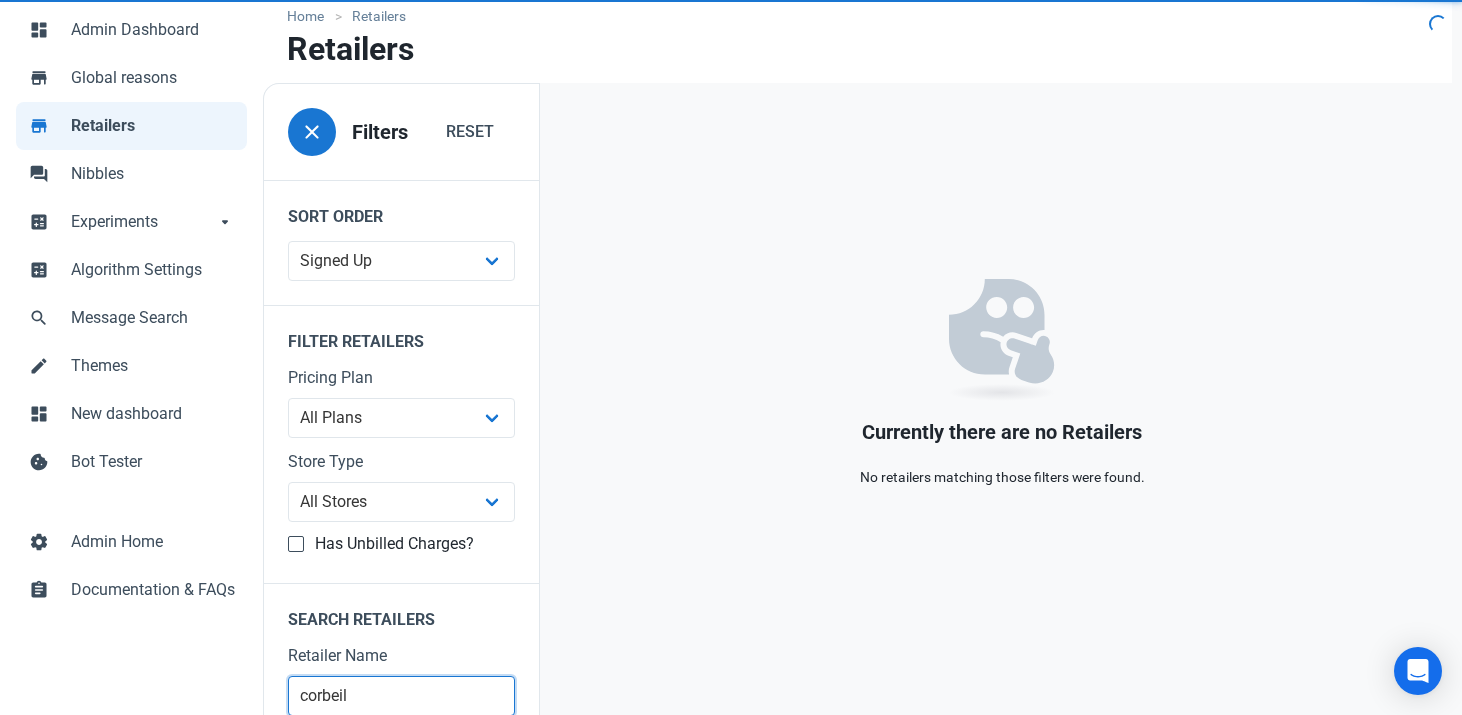 click on "corbeil" at bounding box center [401, 696] 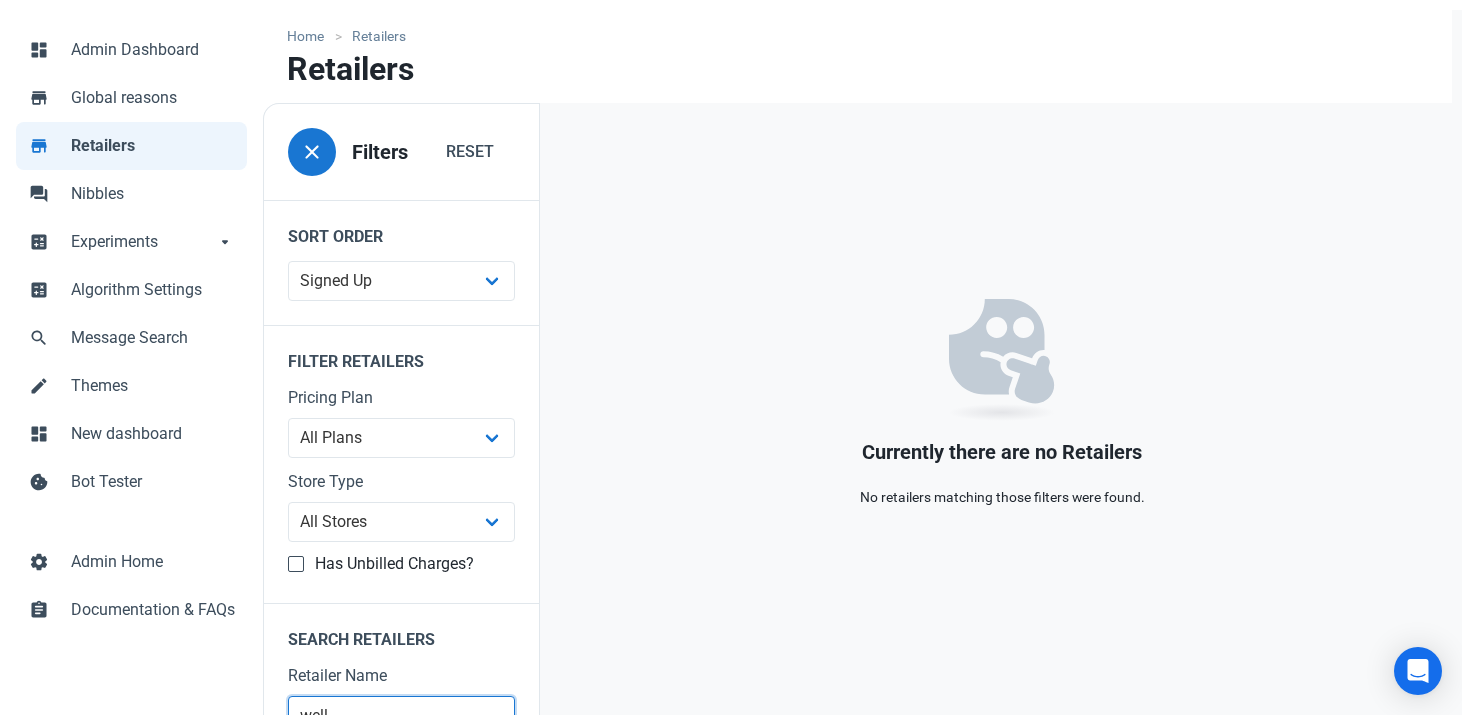 scroll, scrollTop: 98, scrollLeft: 0, axis: vertical 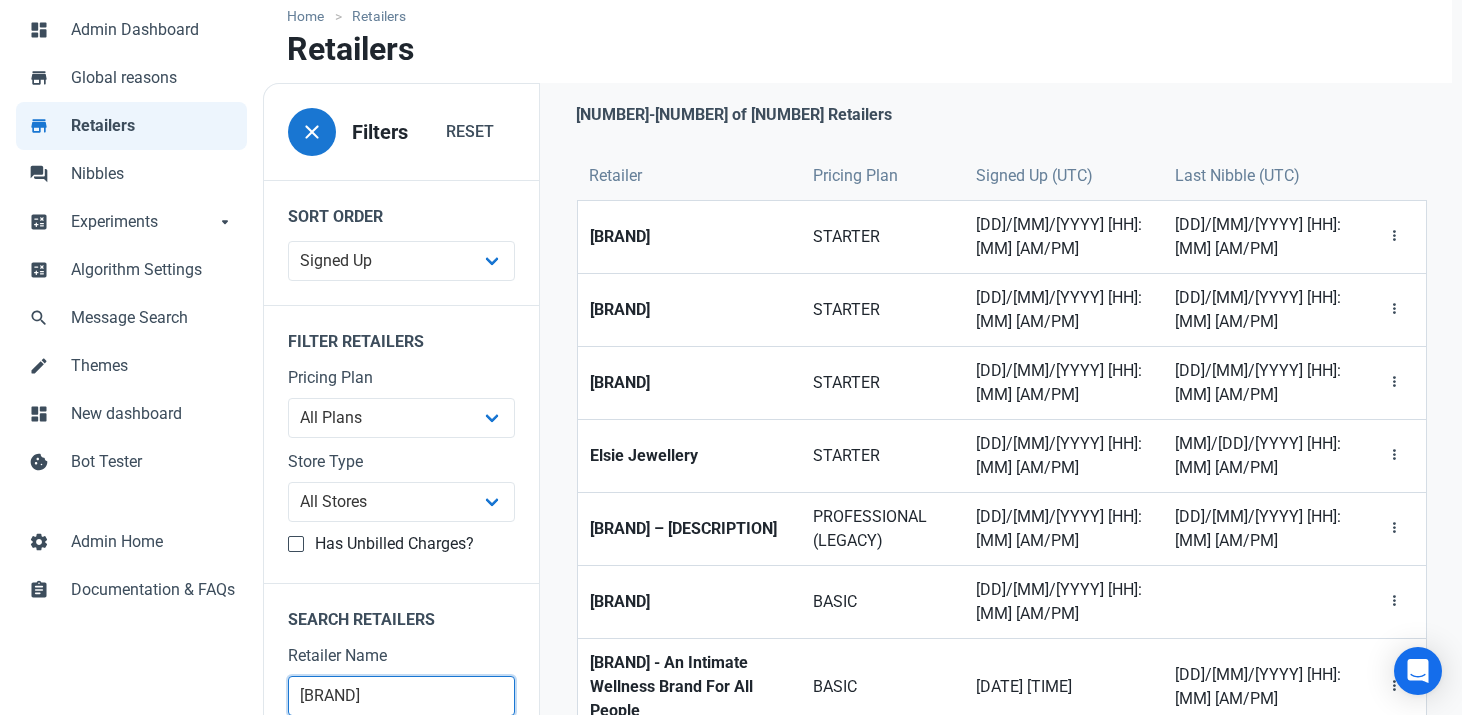 type on "[BRAND]" 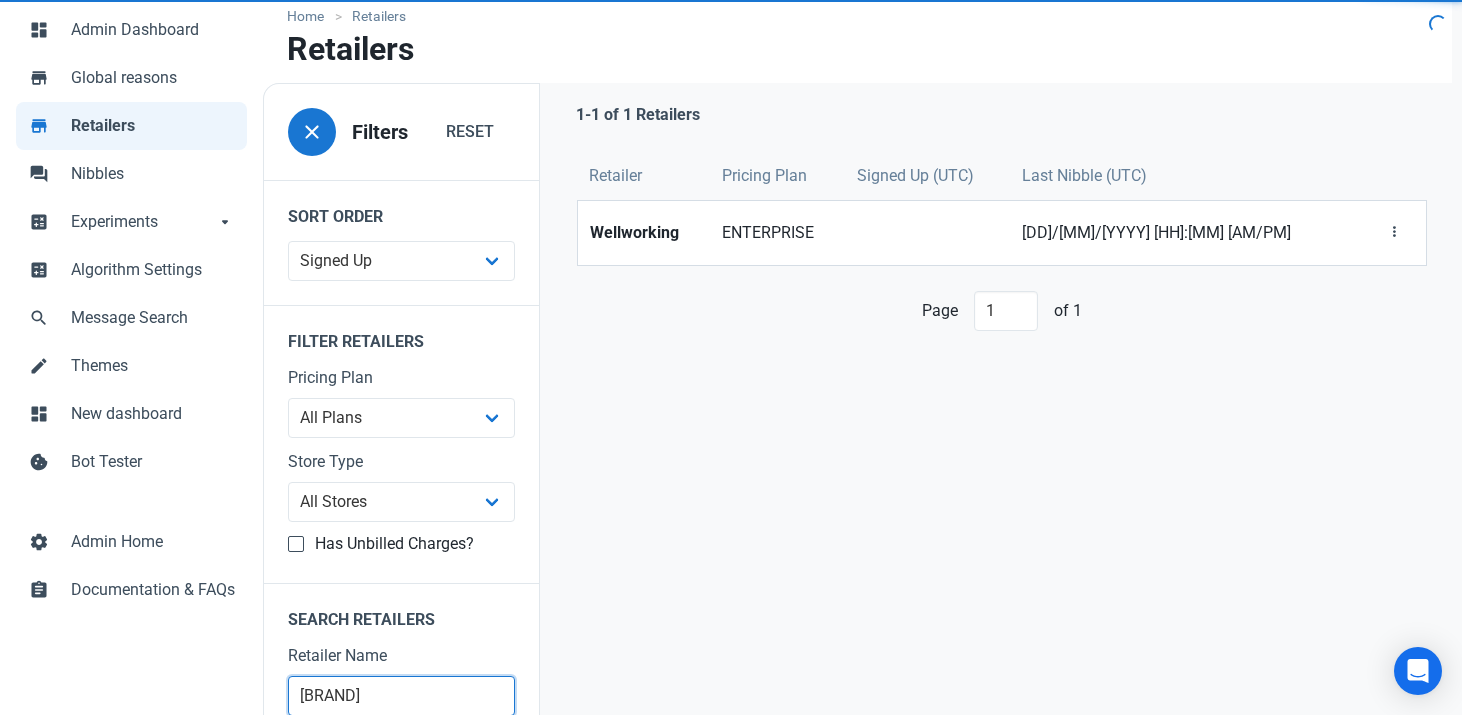 scroll, scrollTop: 0, scrollLeft: 0, axis: both 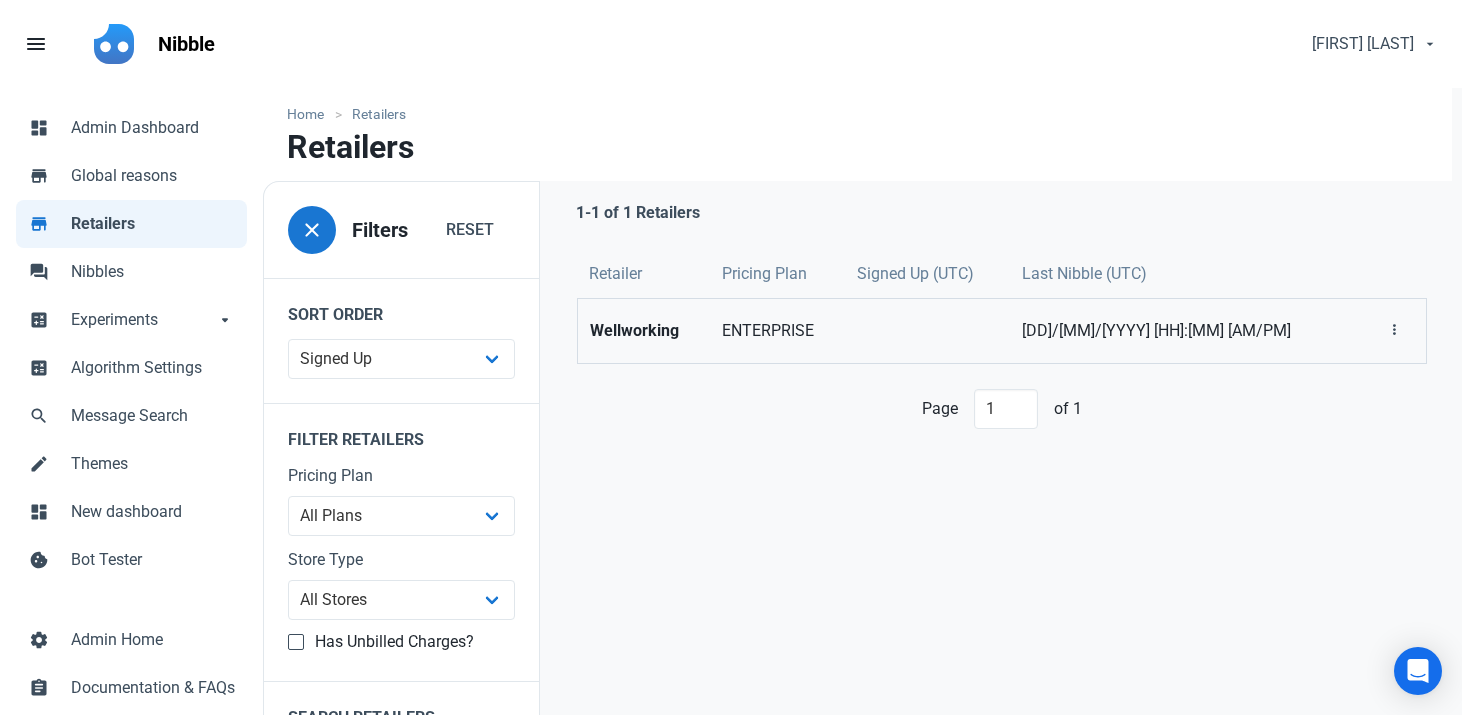 click on "Wellworking" at bounding box center [644, 331] 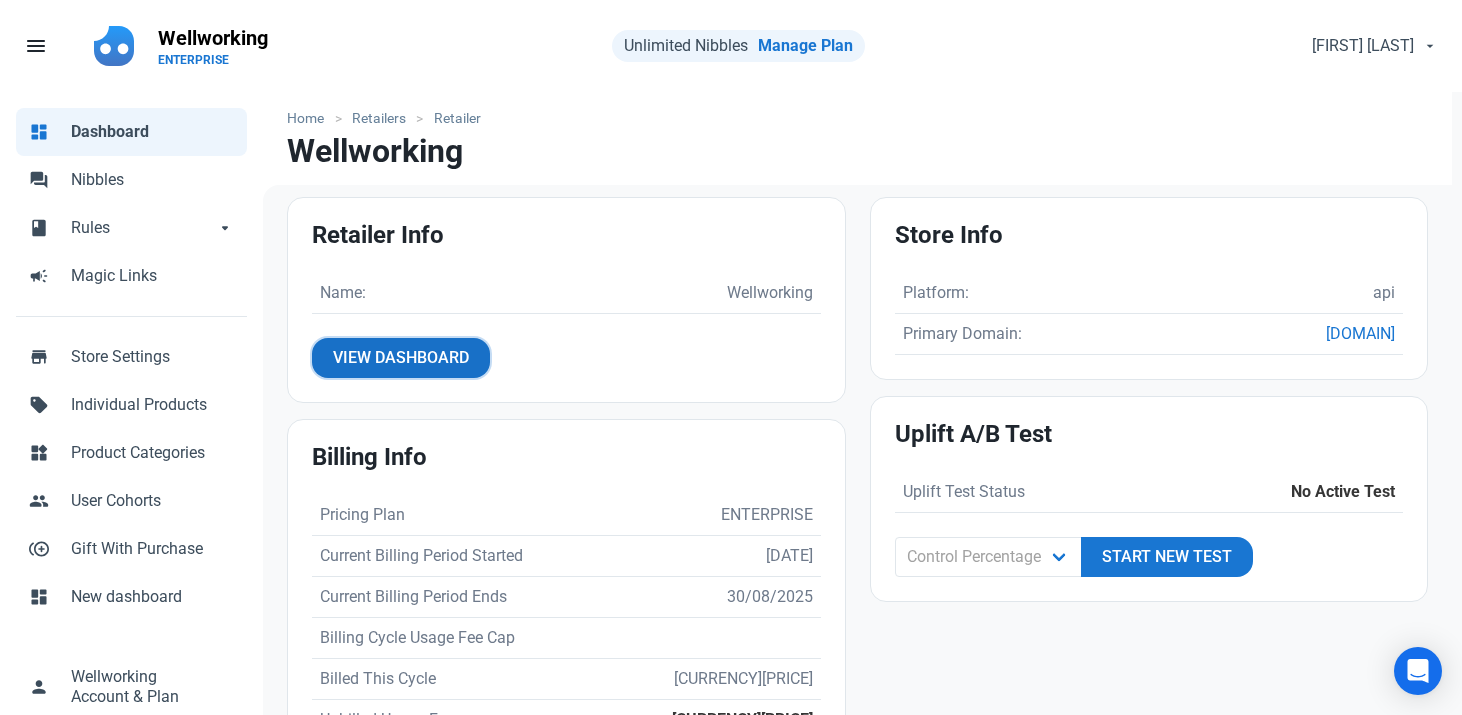 click on "View Dashboard" at bounding box center (401, 358) 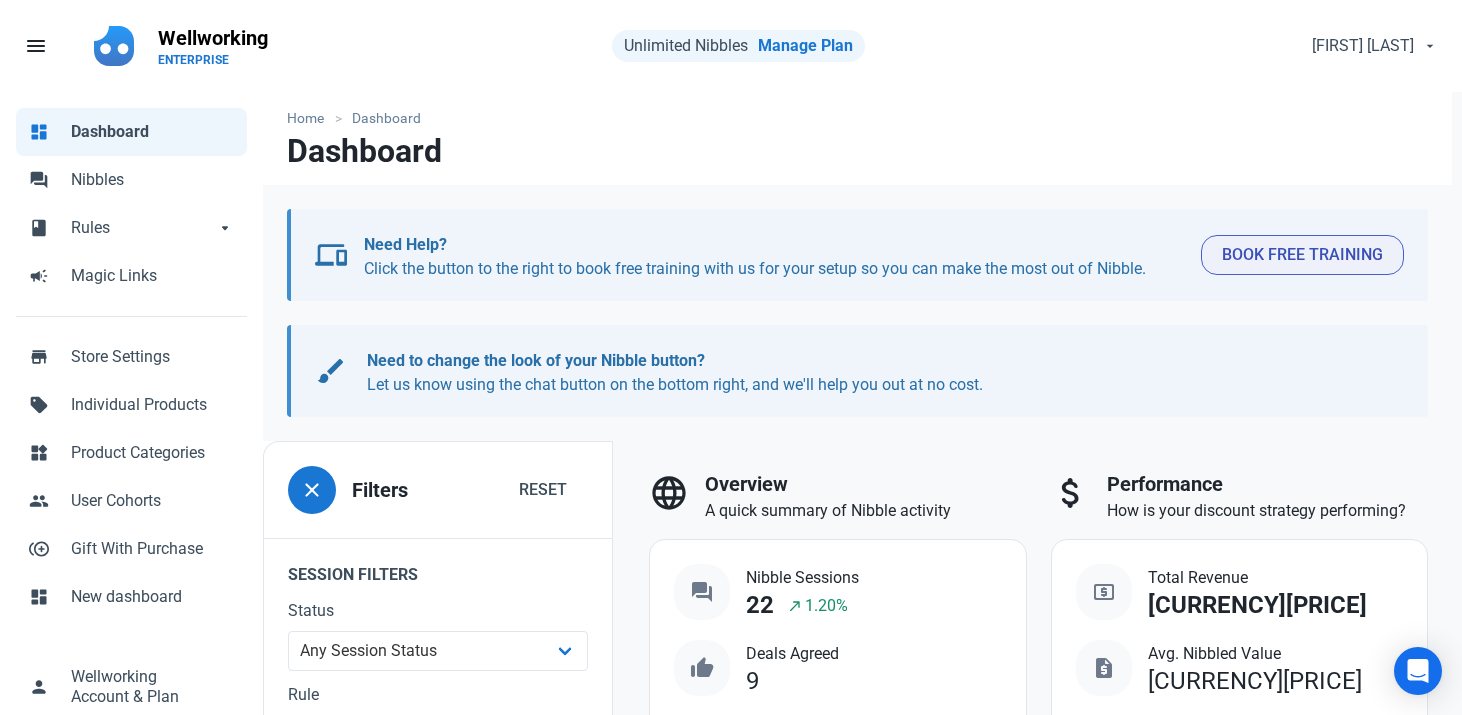scroll, scrollTop: 324, scrollLeft: 0, axis: vertical 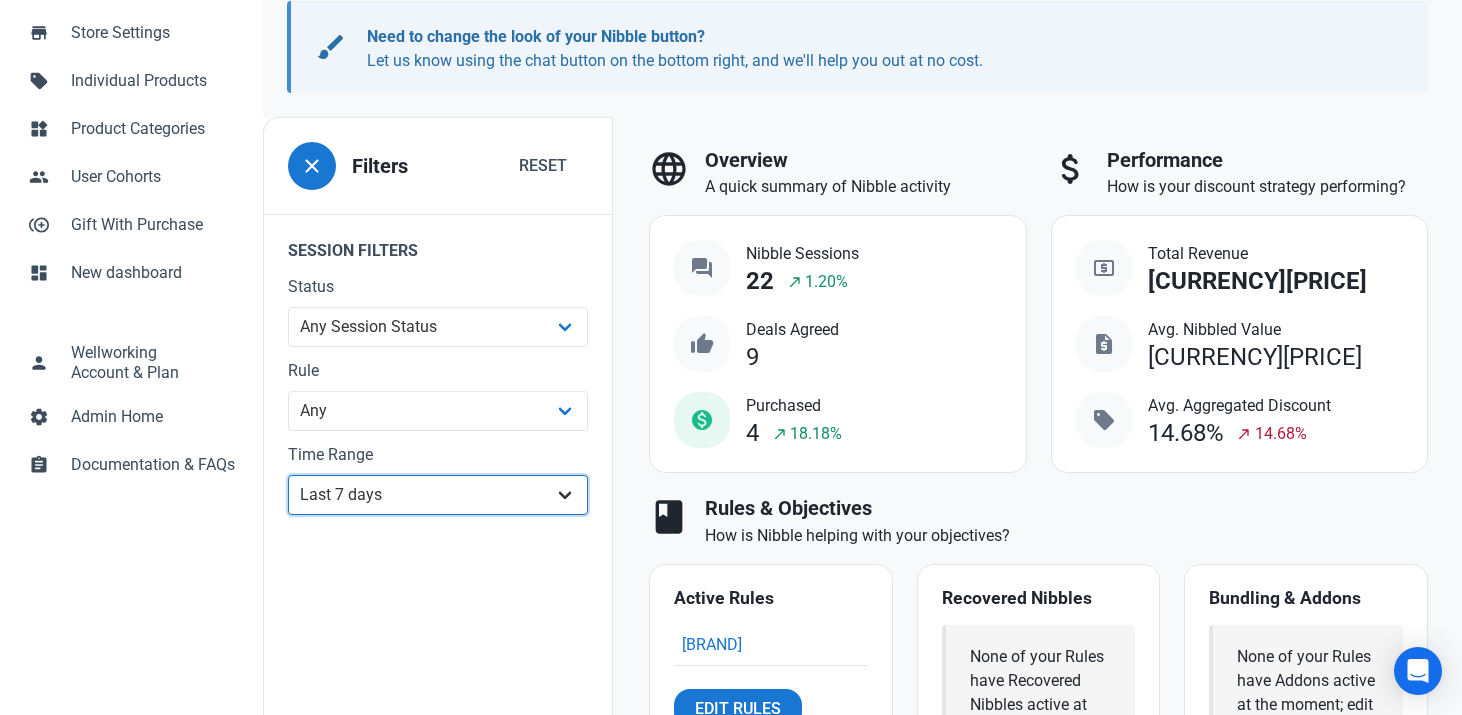 click on "All Time   Last day   Last 7 days   Last 30 days   Last 90 days   Last 180 days   Last 365 days   Custom" at bounding box center [438, 495] 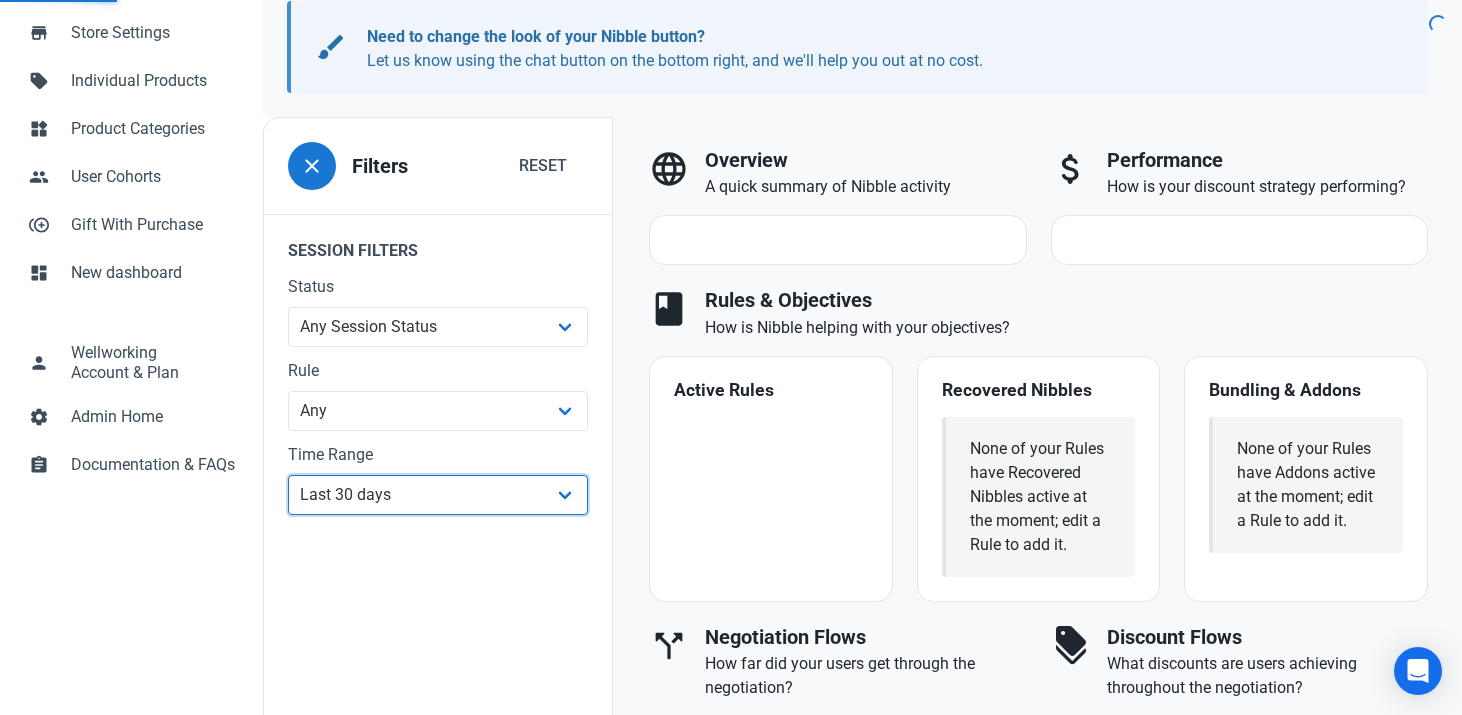 scroll, scrollTop: 0, scrollLeft: 0, axis: both 